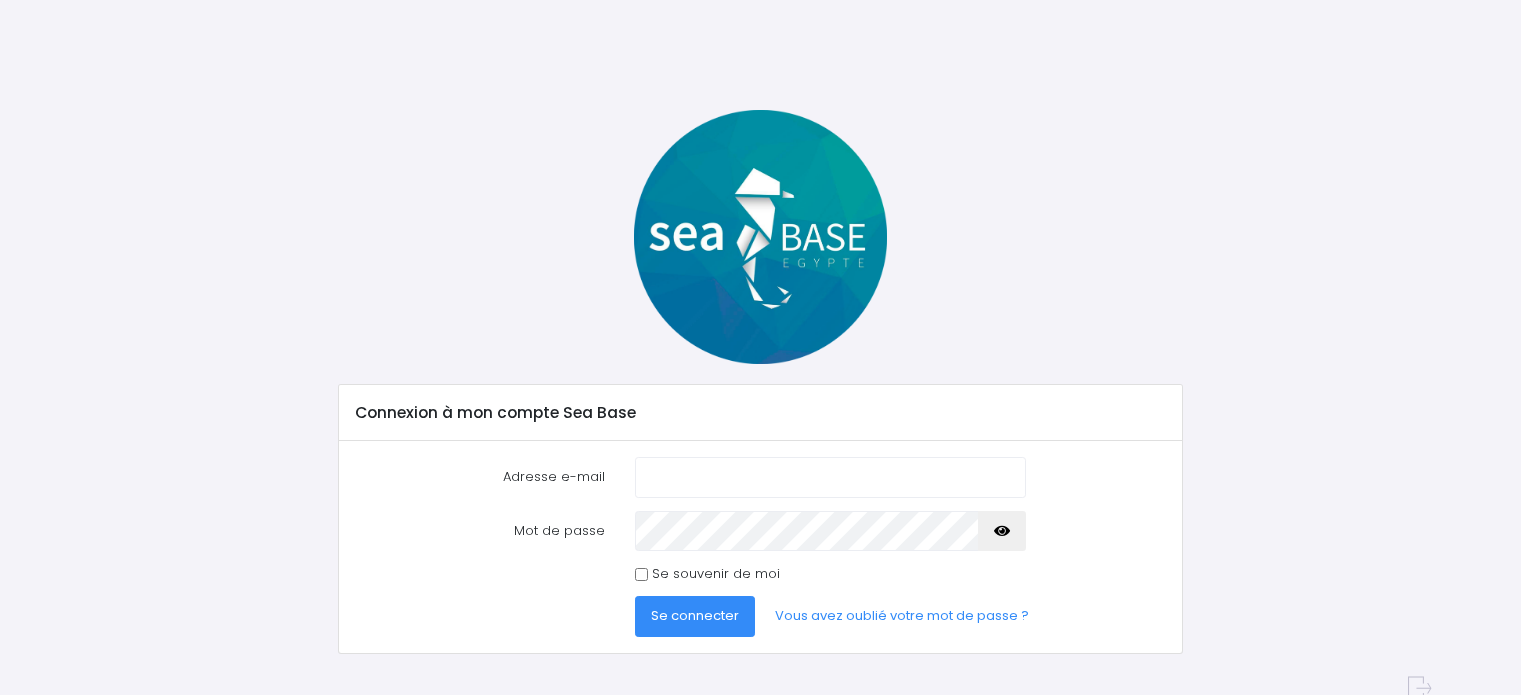 scroll, scrollTop: 0, scrollLeft: 0, axis: both 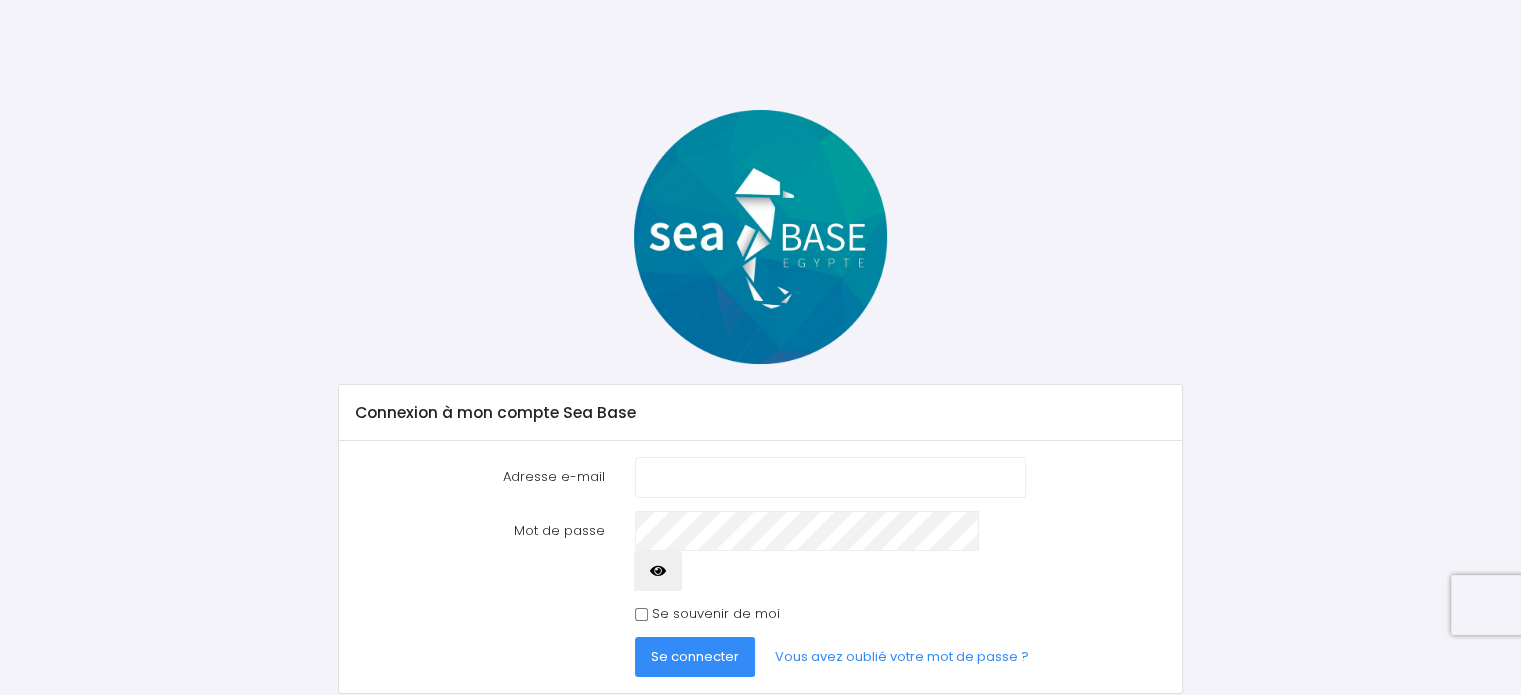 type on "[PERSON_NAME][EMAIL_ADDRESS][DOMAIN_NAME]" 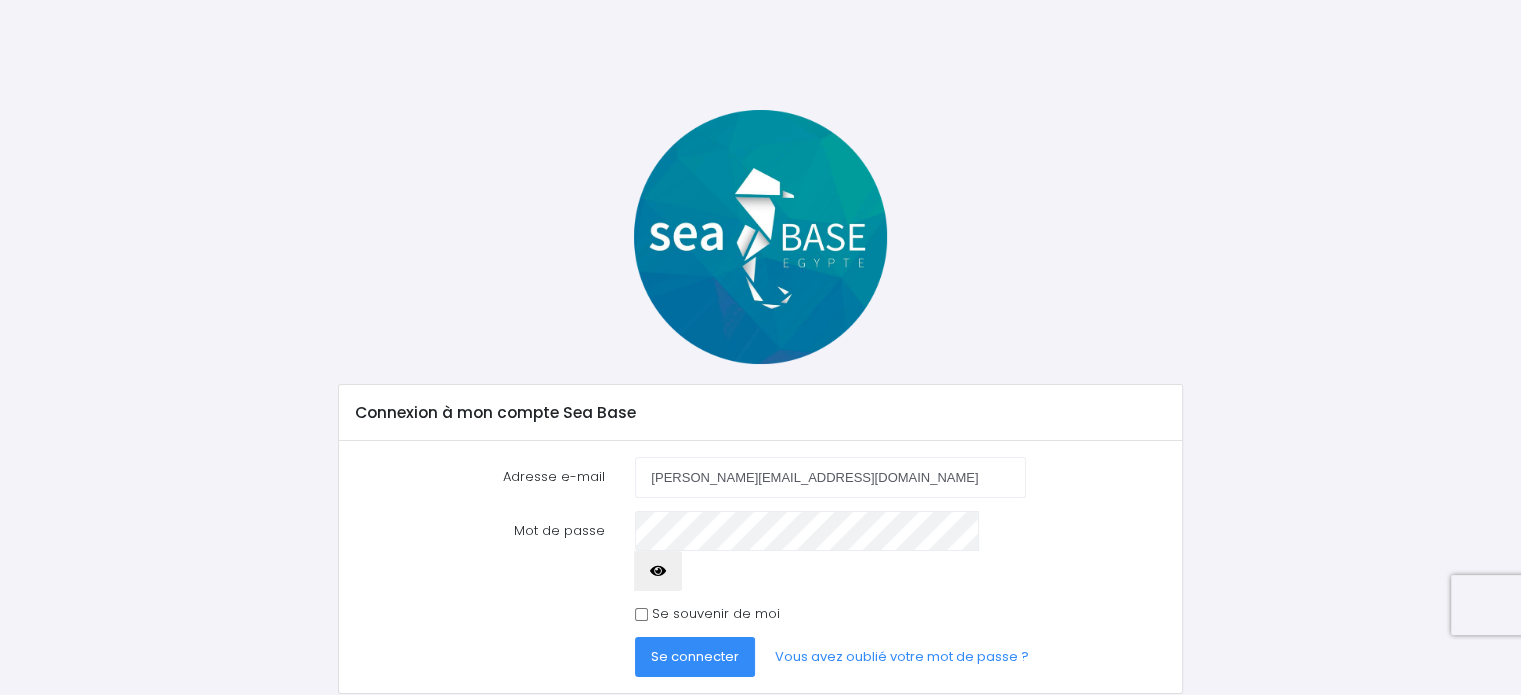 click at bounding box center [658, 571] 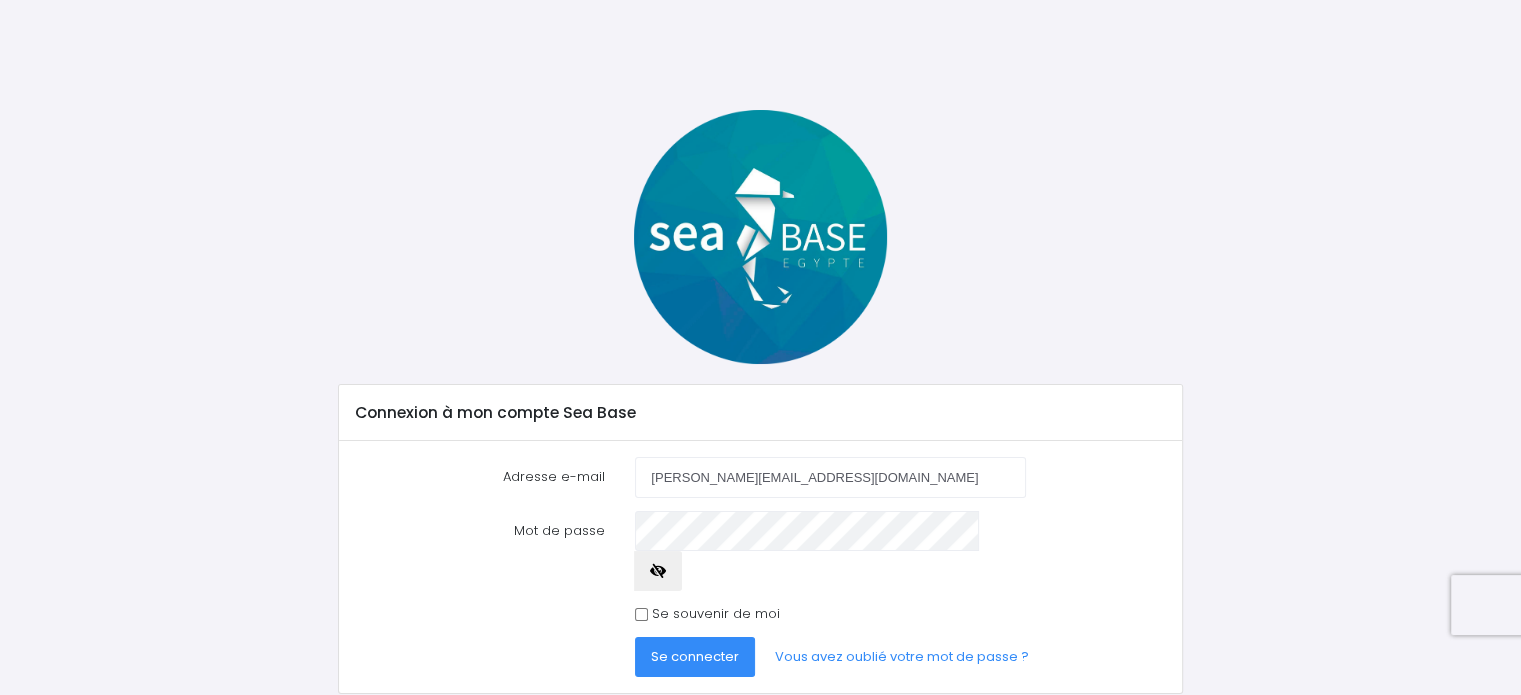 click at bounding box center (658, 571) 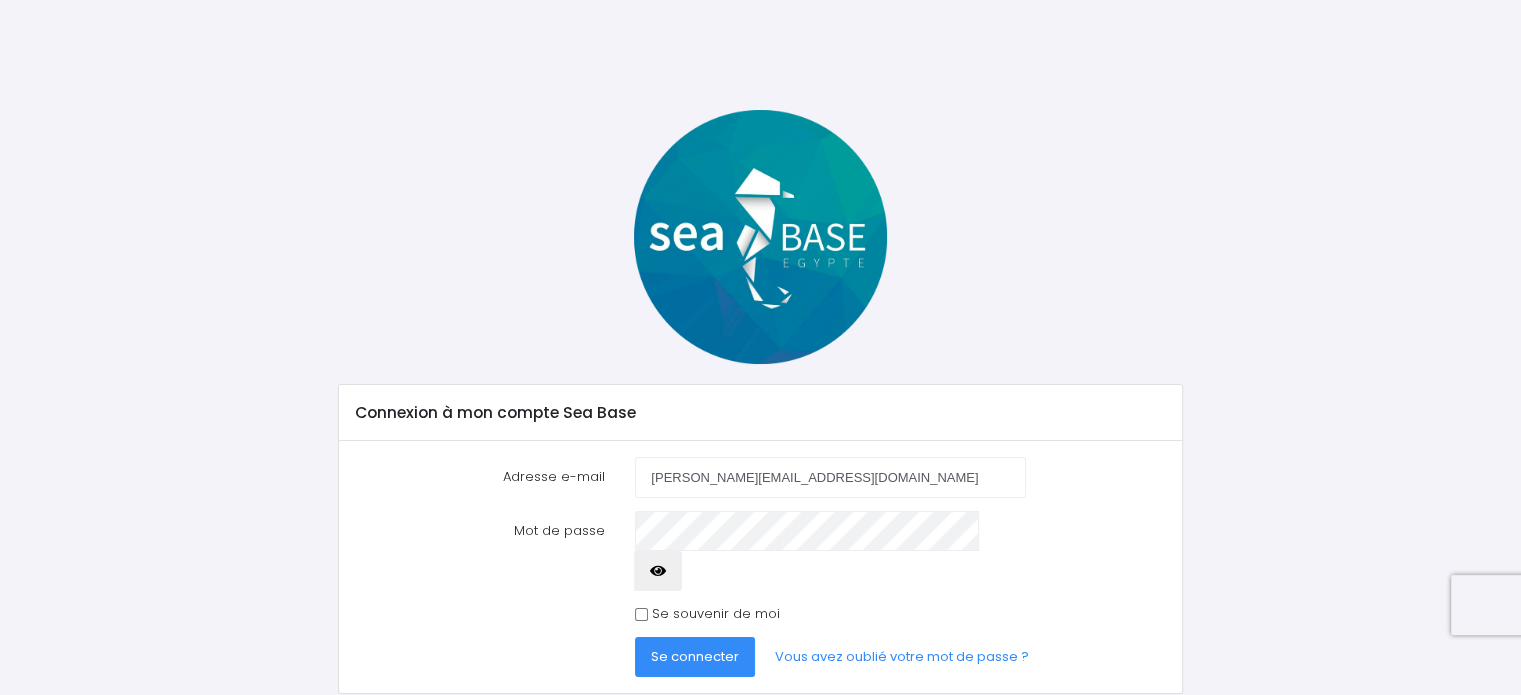 click on "Se souvenir de moi" at bounding box center [716, 614] 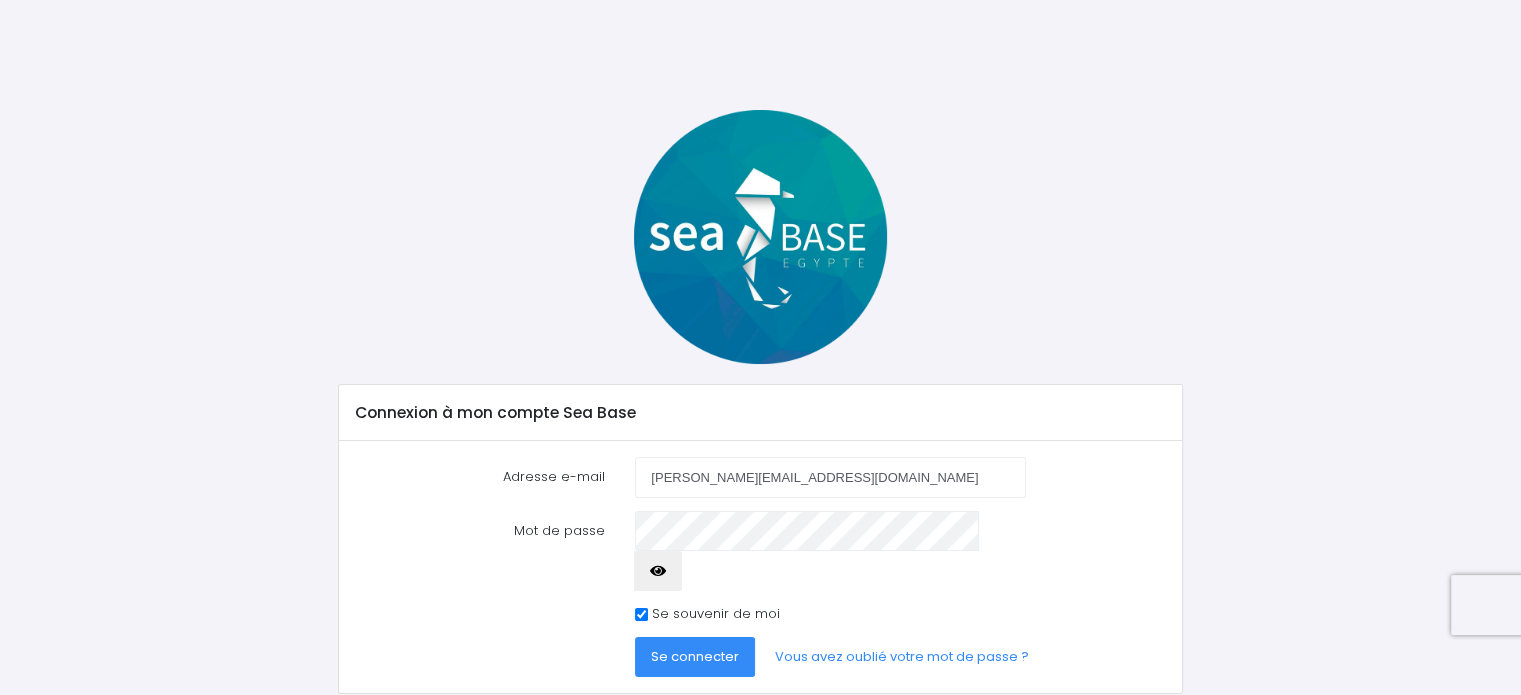 click on "Se connecter" at bounding box center (695, 656) 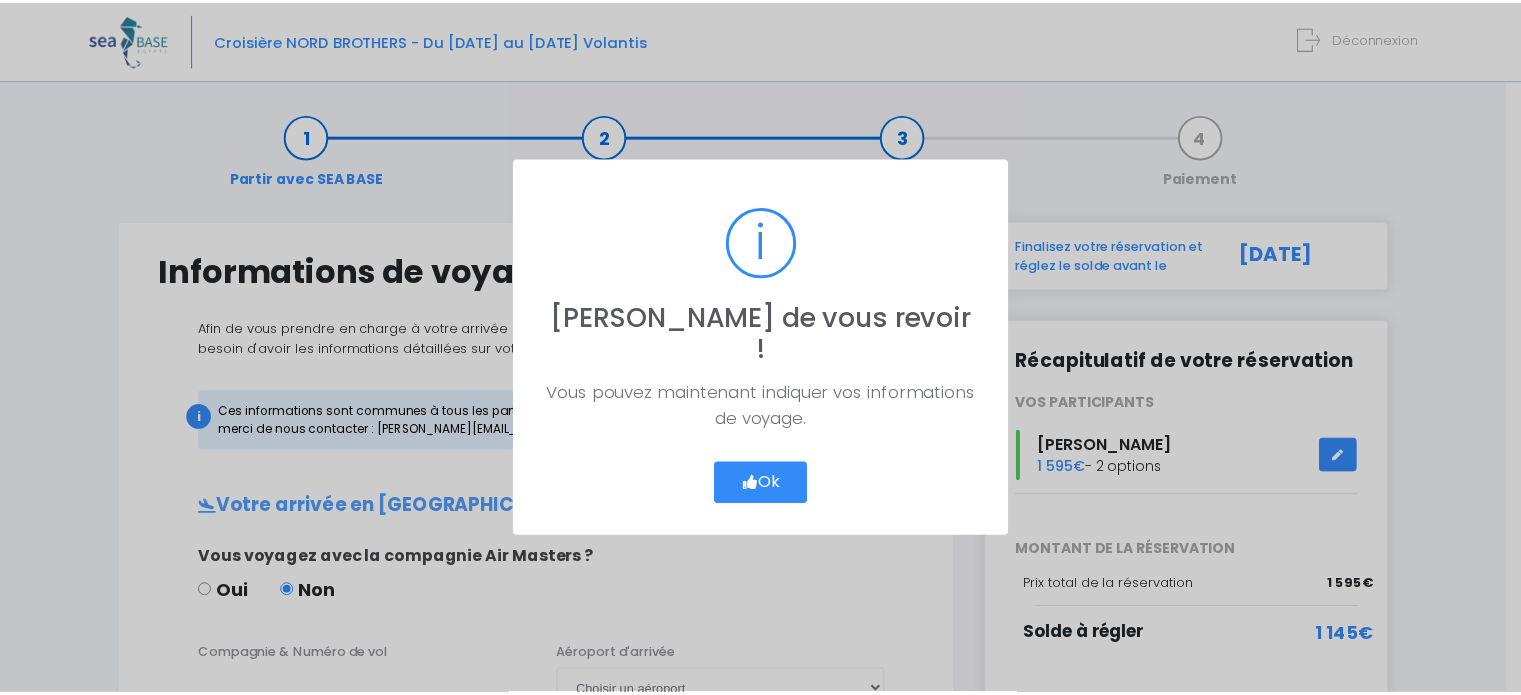scroll, scrollTop: 0, scrollLeft: 0, axis: both 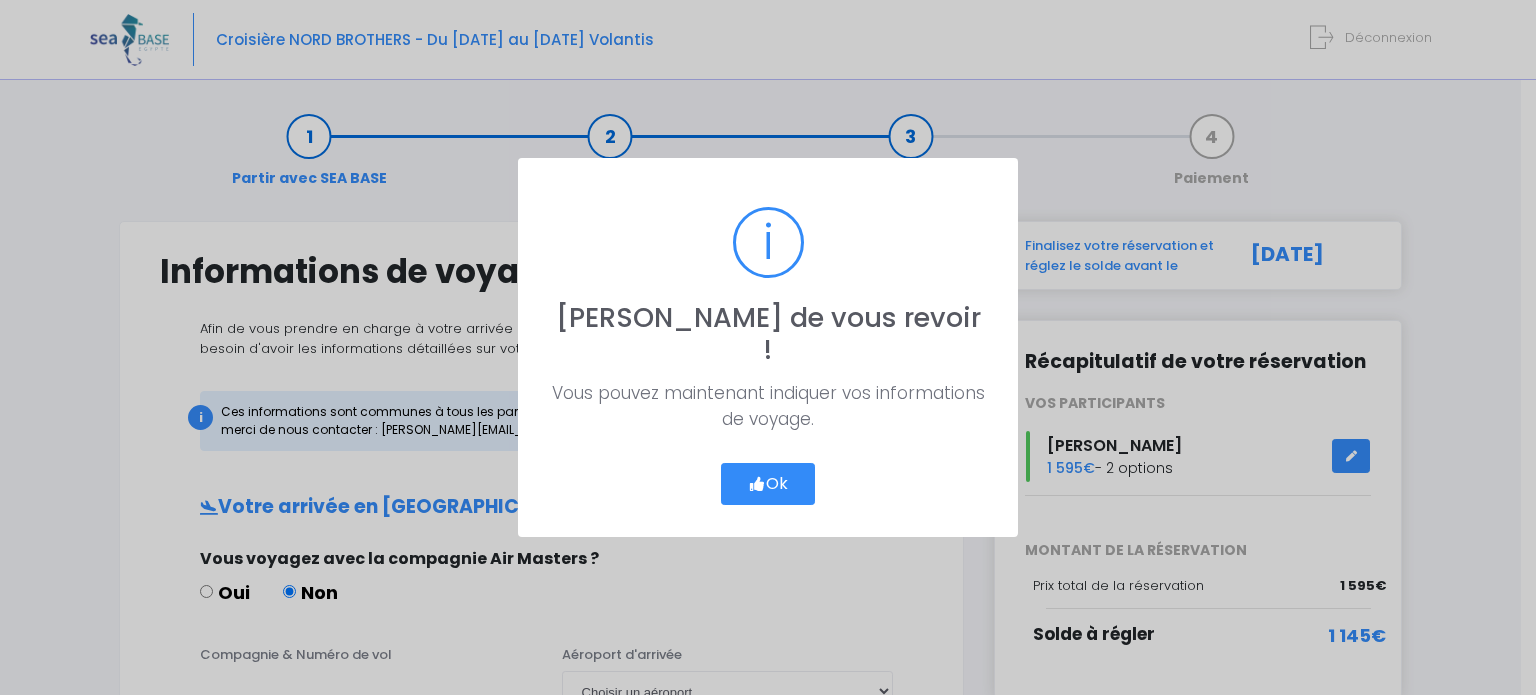 click on "? ! i     Ravi de vous revoir ! × Vous pouvez maintenant indiquer vos informations de voyage.  Ok Cancel" at bounding box center [768, 347] 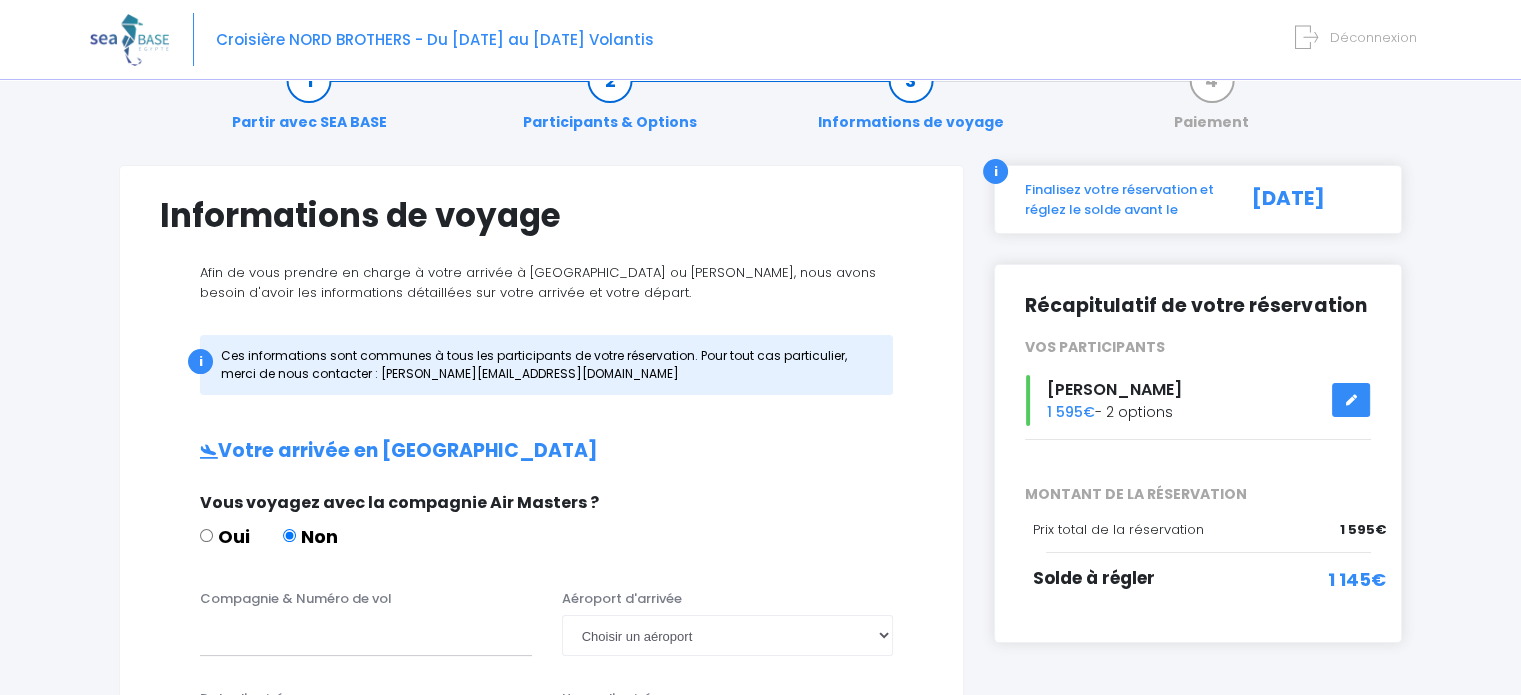 scroll, scrollTop: 32, scrollLeft: 0, axis: vertical 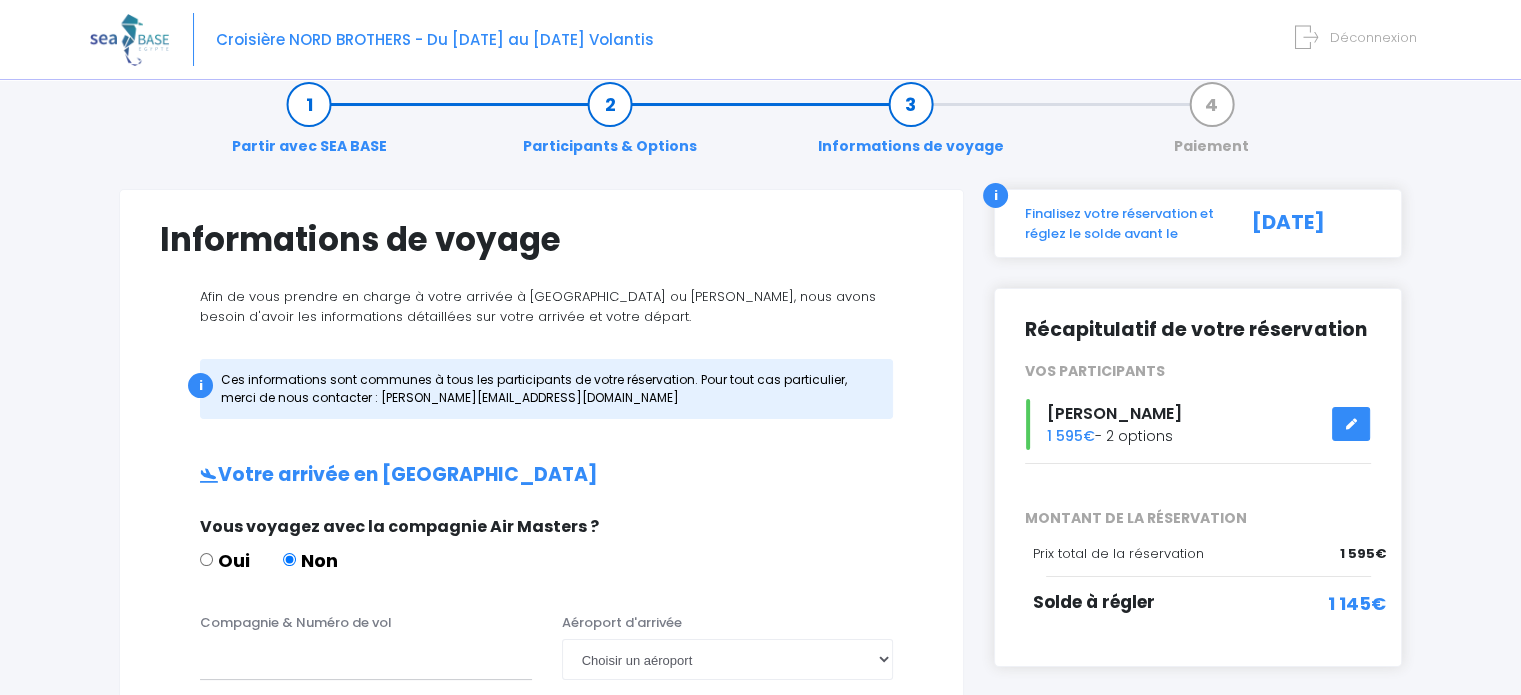 click at bounding box center [1351, 424] 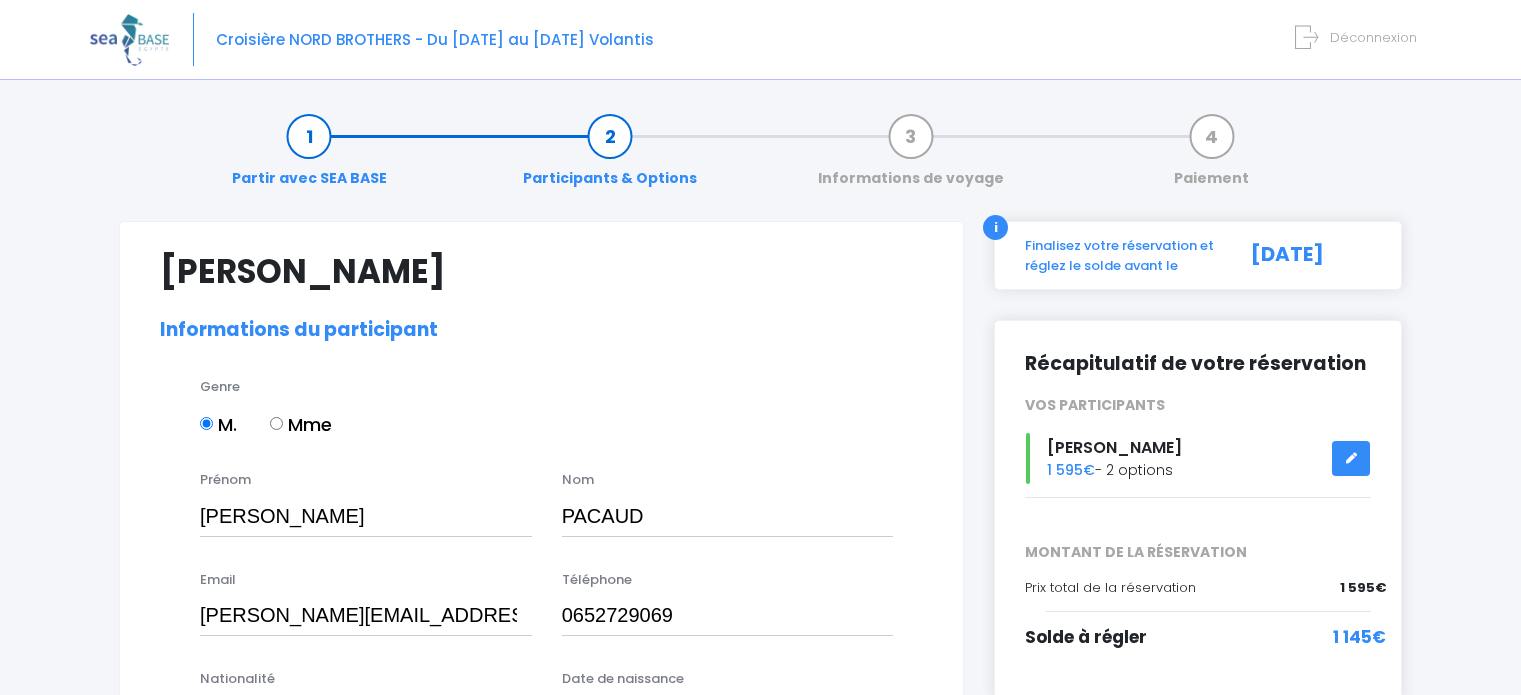 select on "N3" 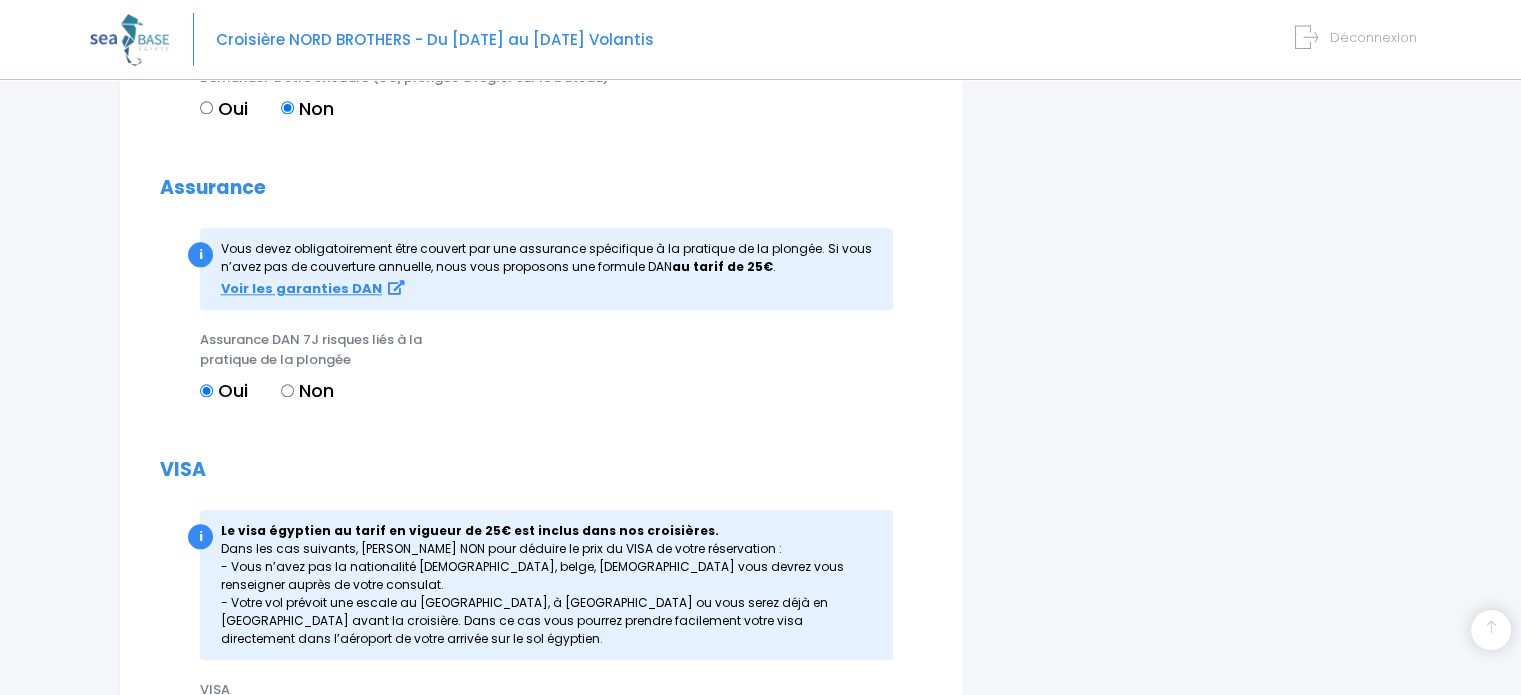 scroll, scrollTop: 2411, scrollLeft: 0, axis: vertical 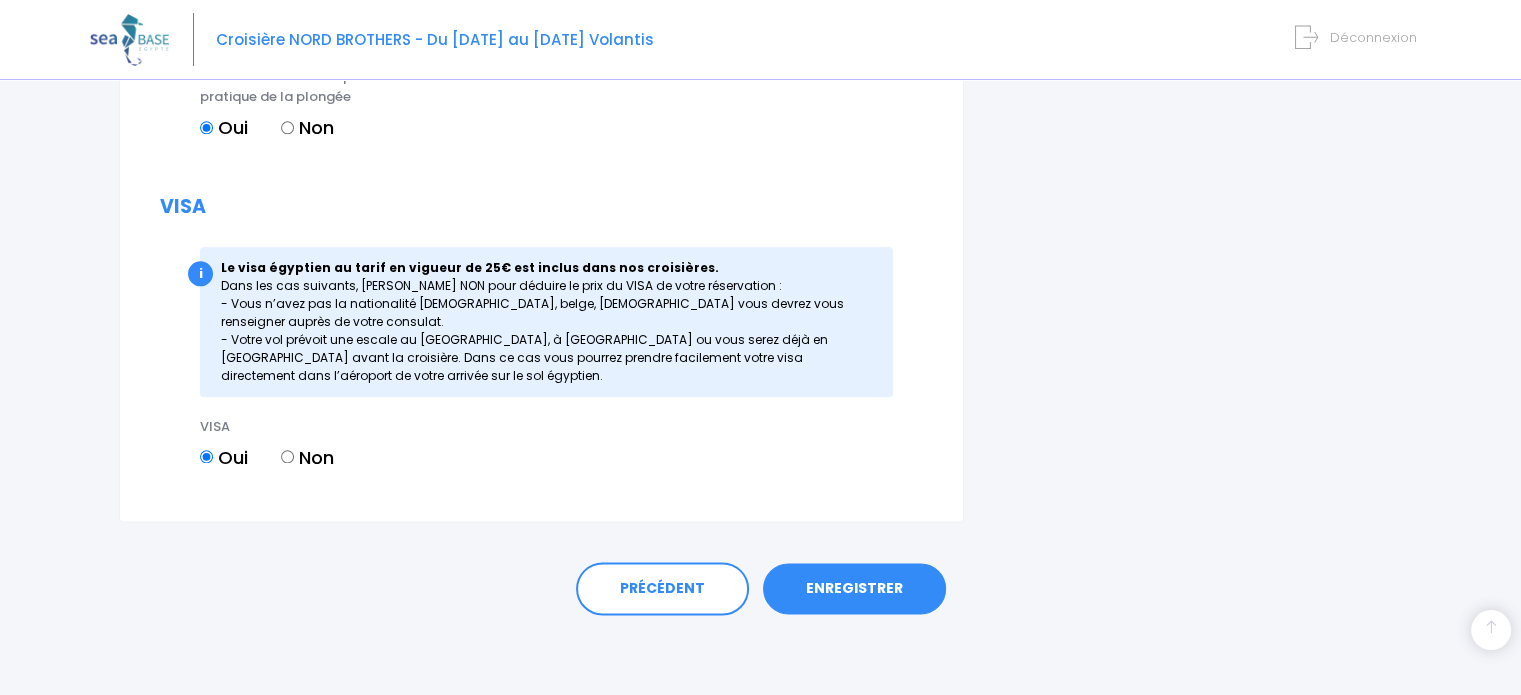 click on "ENREGISTRER" at bounding box center (854, 589) 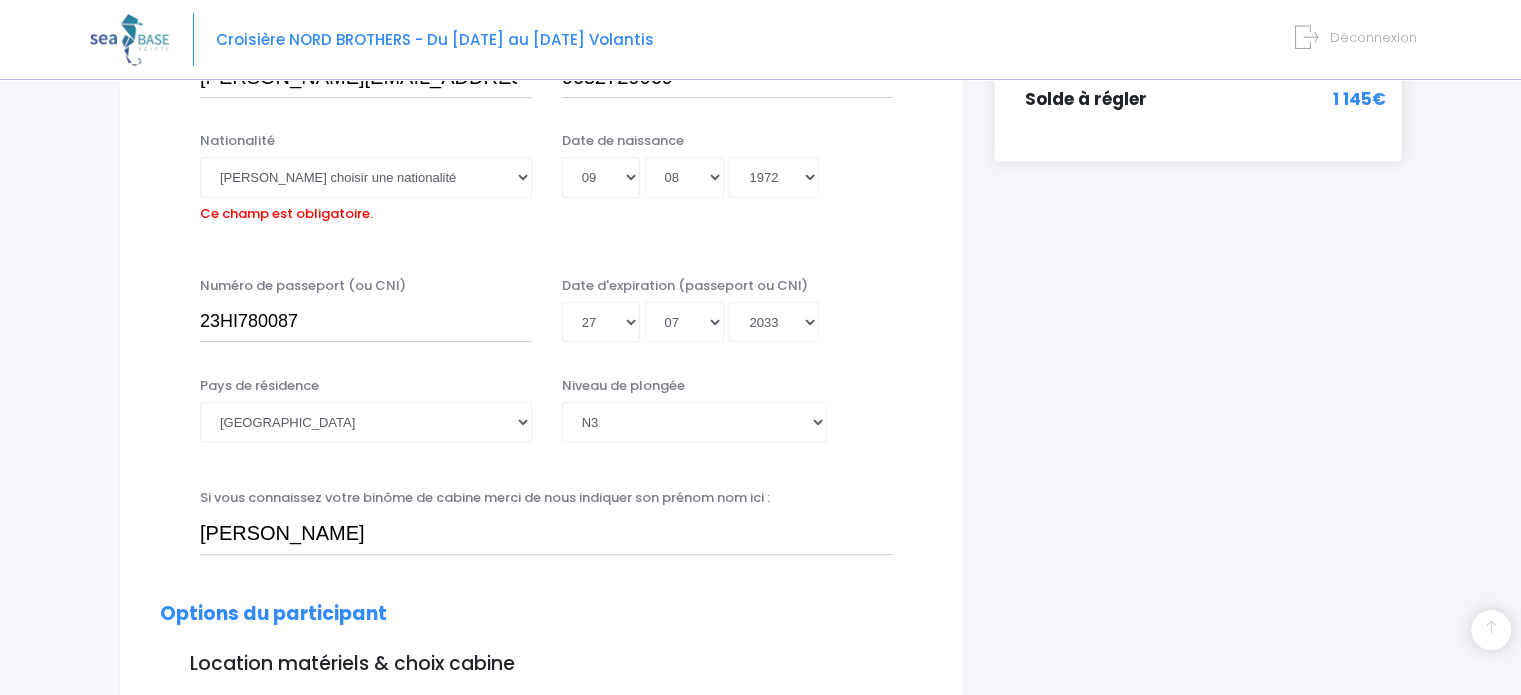 scroll, scrollTop: 495, scrollLeft: 0, axis: vertical 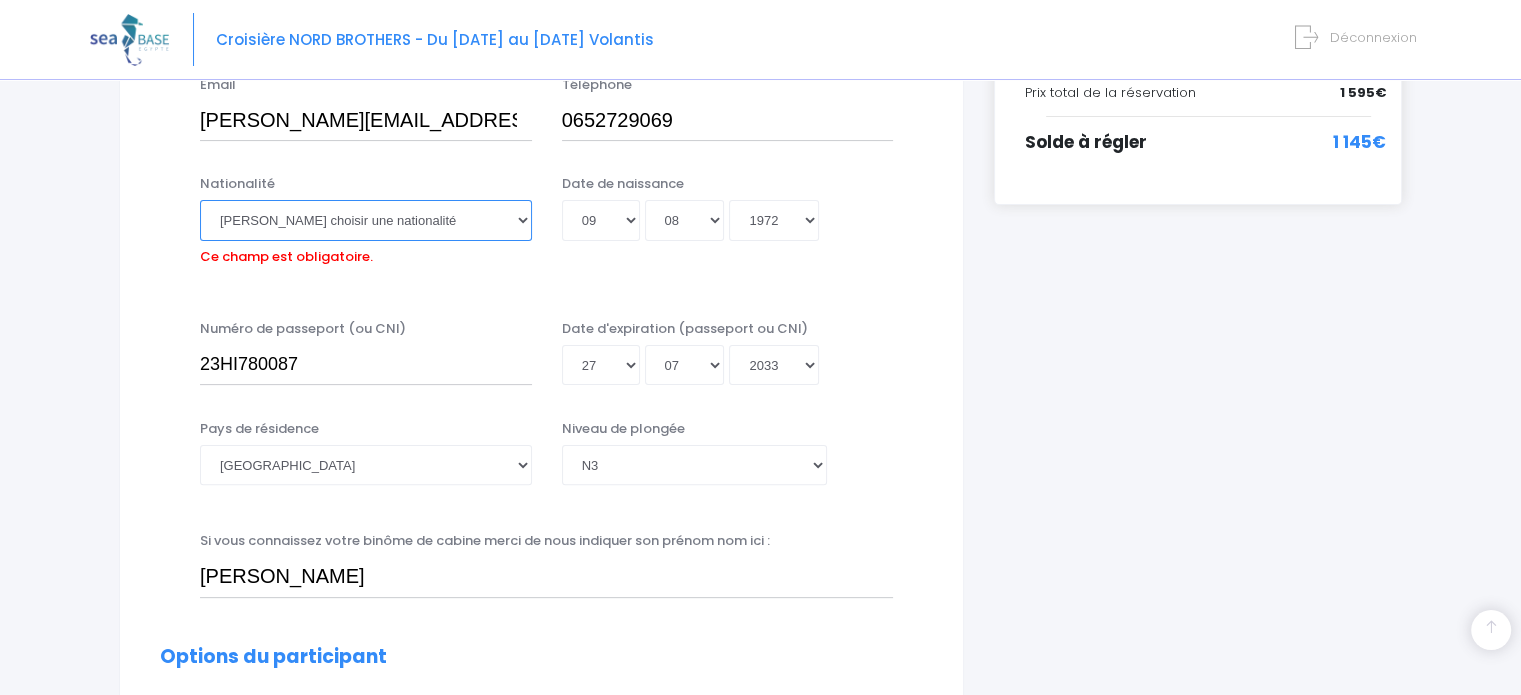click on "Veuillez choisir une nationalité
Afghane
Albanaise
Algerienne
Allemande
Americaine
Andorrane
Angolaise
Antiguaise et barbudienne
Argentine Armenienne Australienne Autrichienne Azerbaïdjanaise Bahamienne" at bounding box center [366, 220] 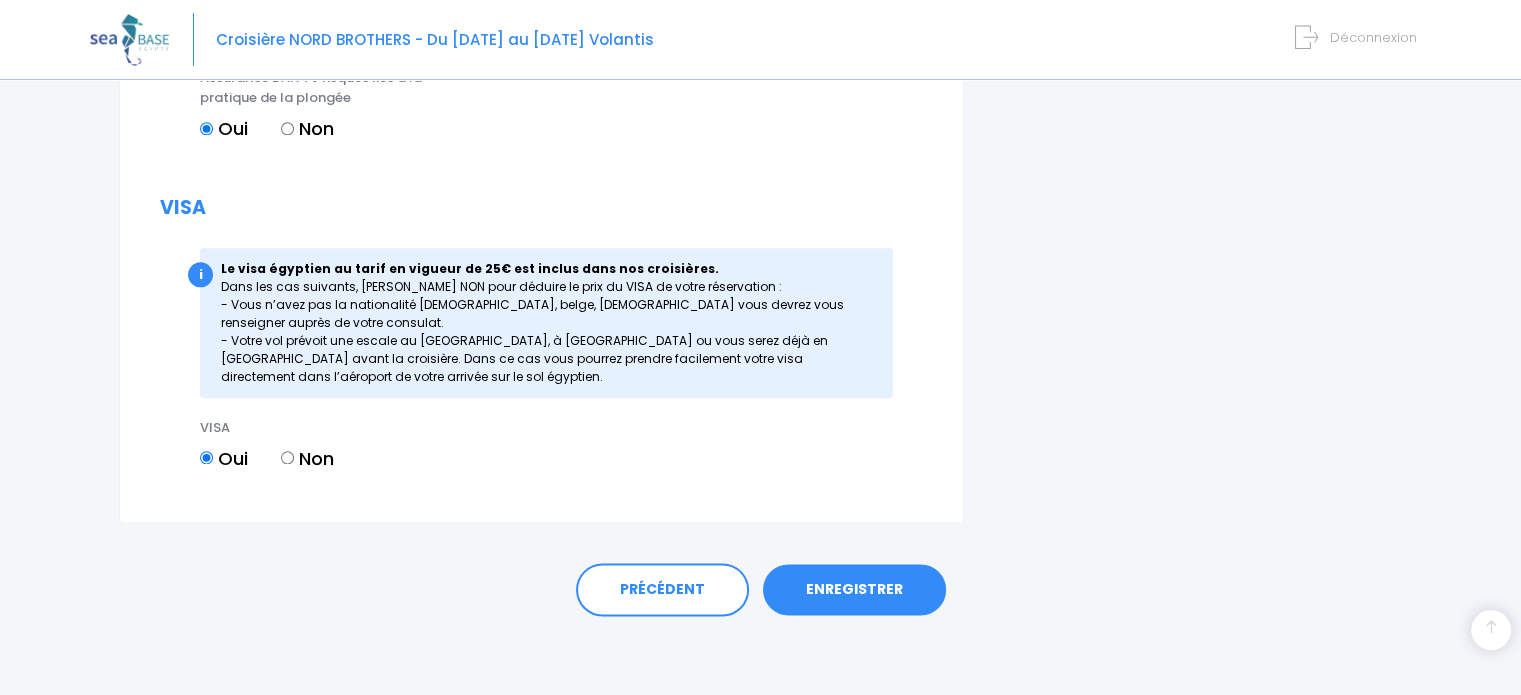 scroll, scrollTop: 2411, scrollLeft: 0, axis: vertical 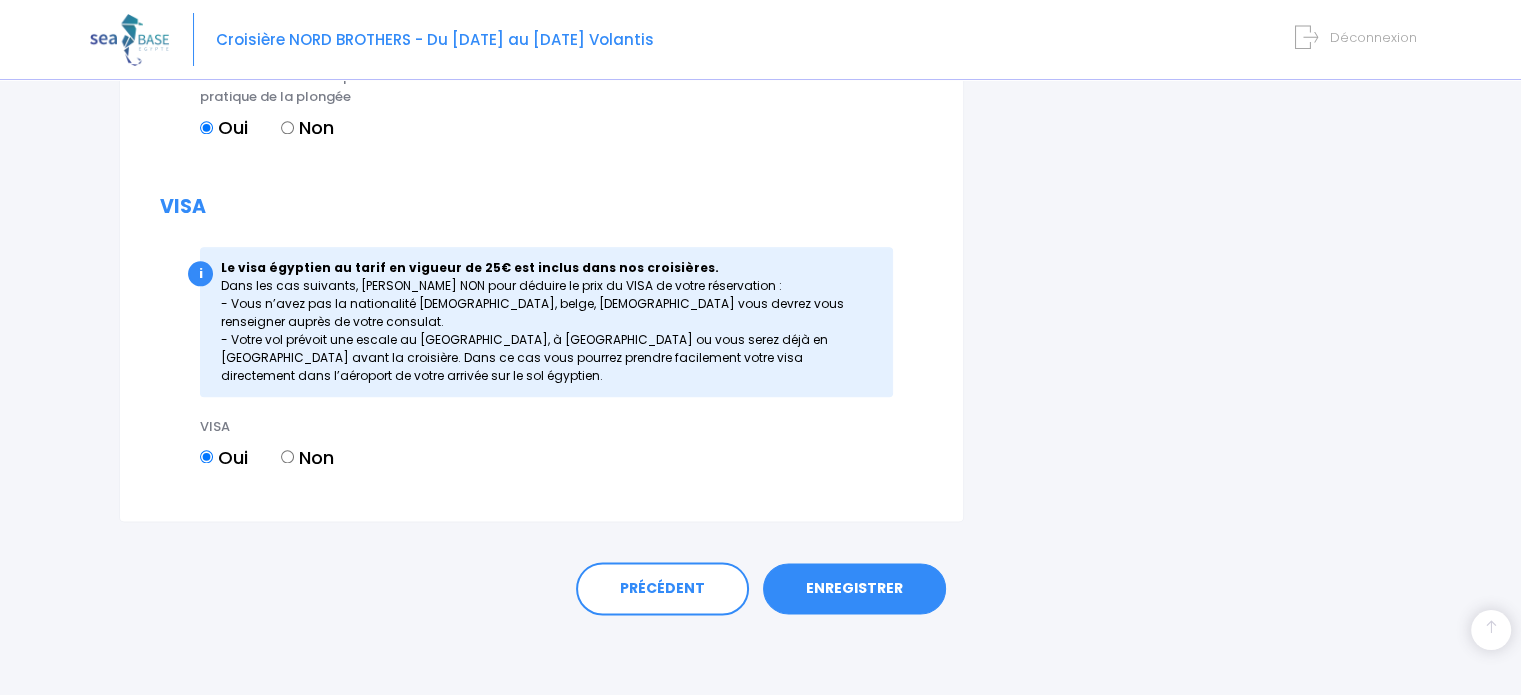 click on "ENREGISTRER" at bounding box center (854, 589) 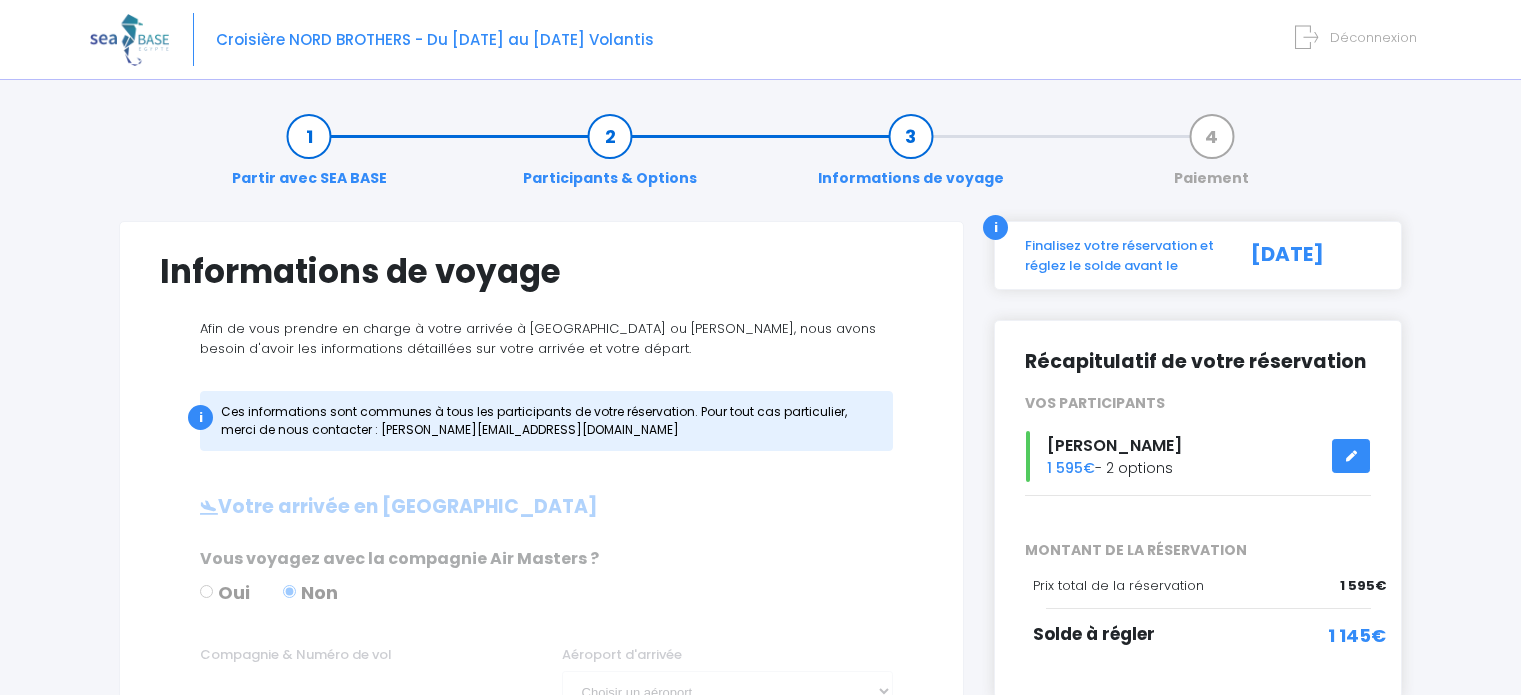 scroll, scrollTop: 0, scrollLeft: 0, axis: both 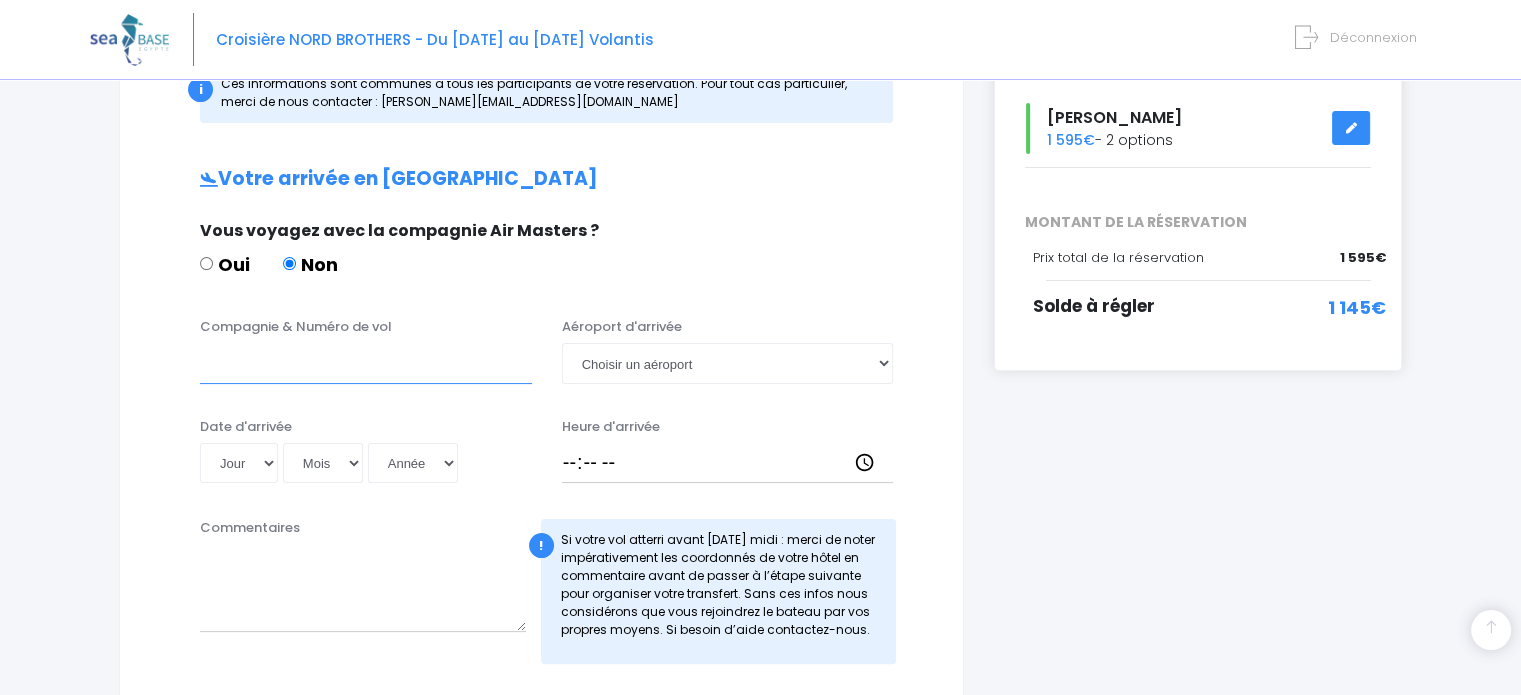 click on "Compagnie & Numéro de vol" at bounding box center (366, 363) 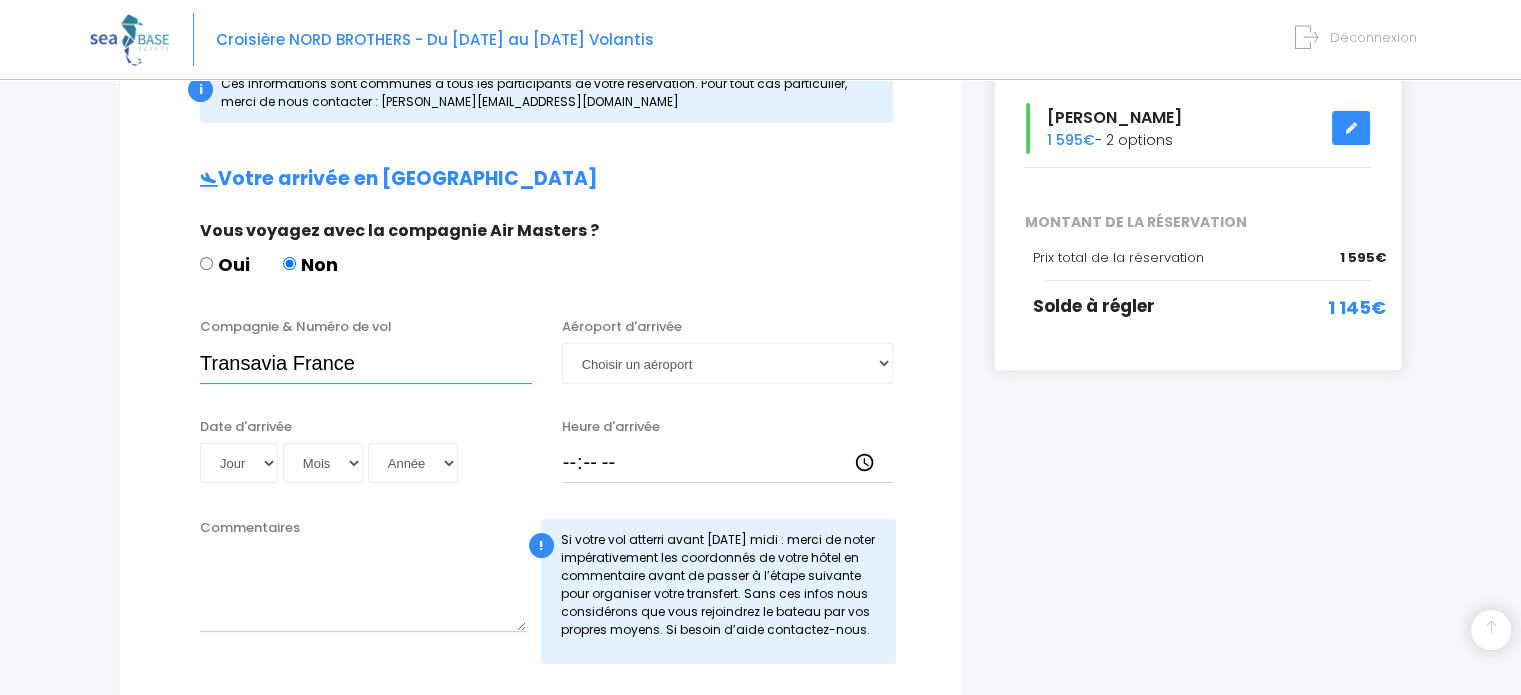 type on "Transavia France" 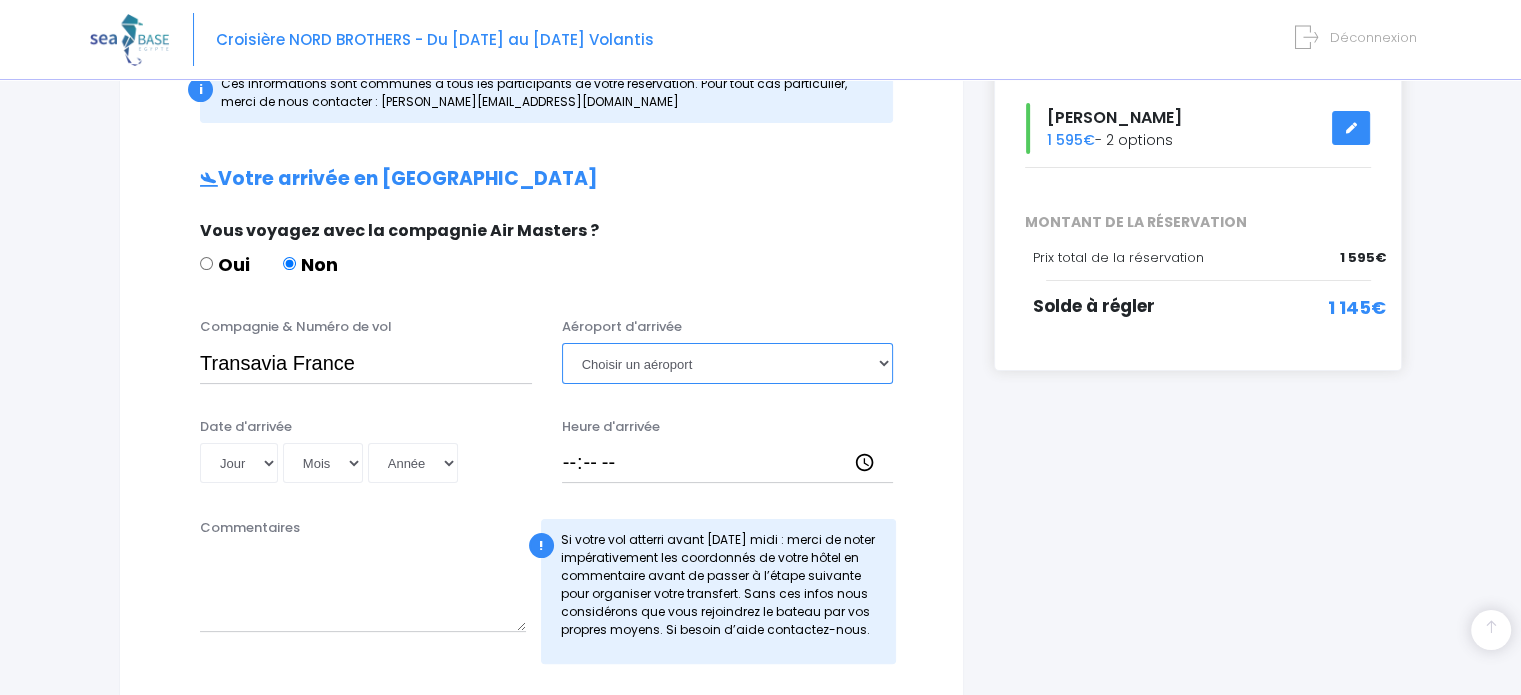 click on "Choisir un aéroport
Hurghada
Marsa Alam" at bounding box center [728, 363] 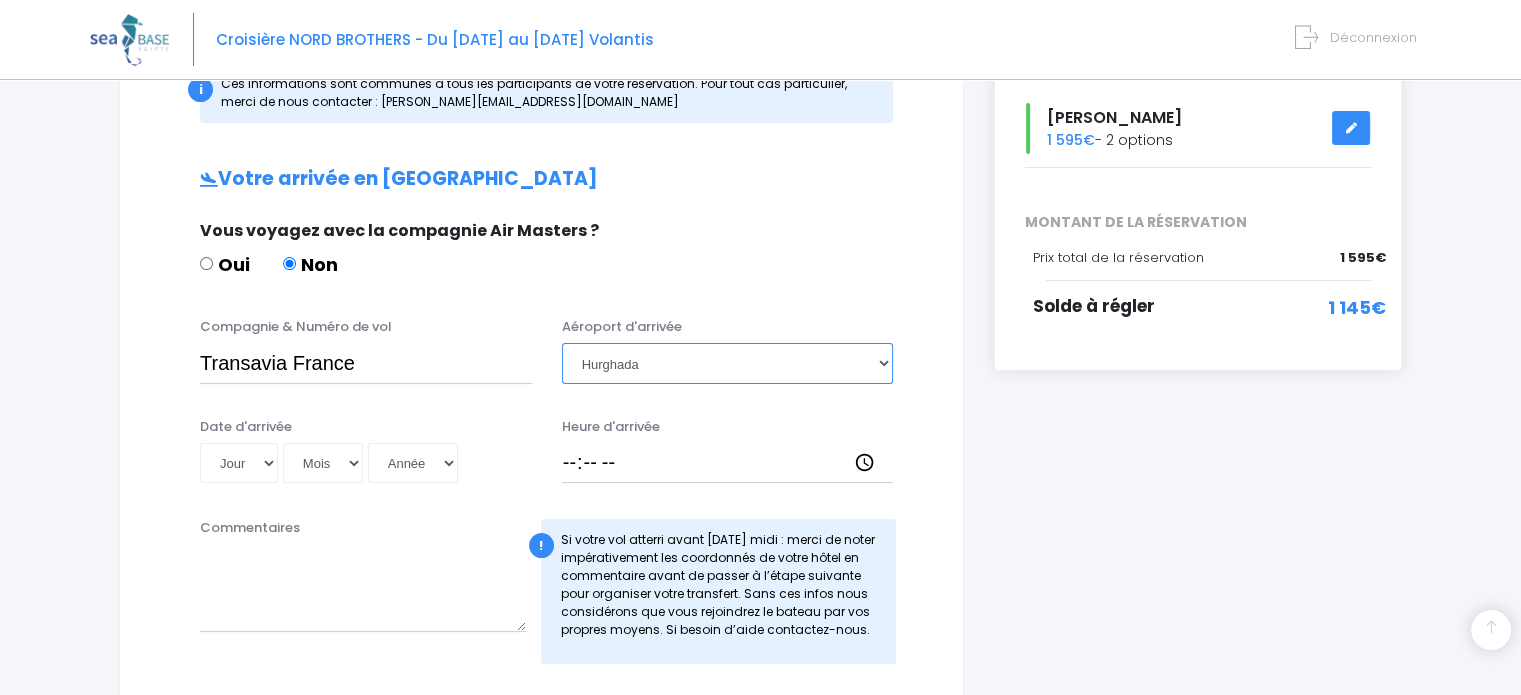 click on "Choisir un aéroport
Hurghada
Marsa Alam" at bounding box center (728, 363) 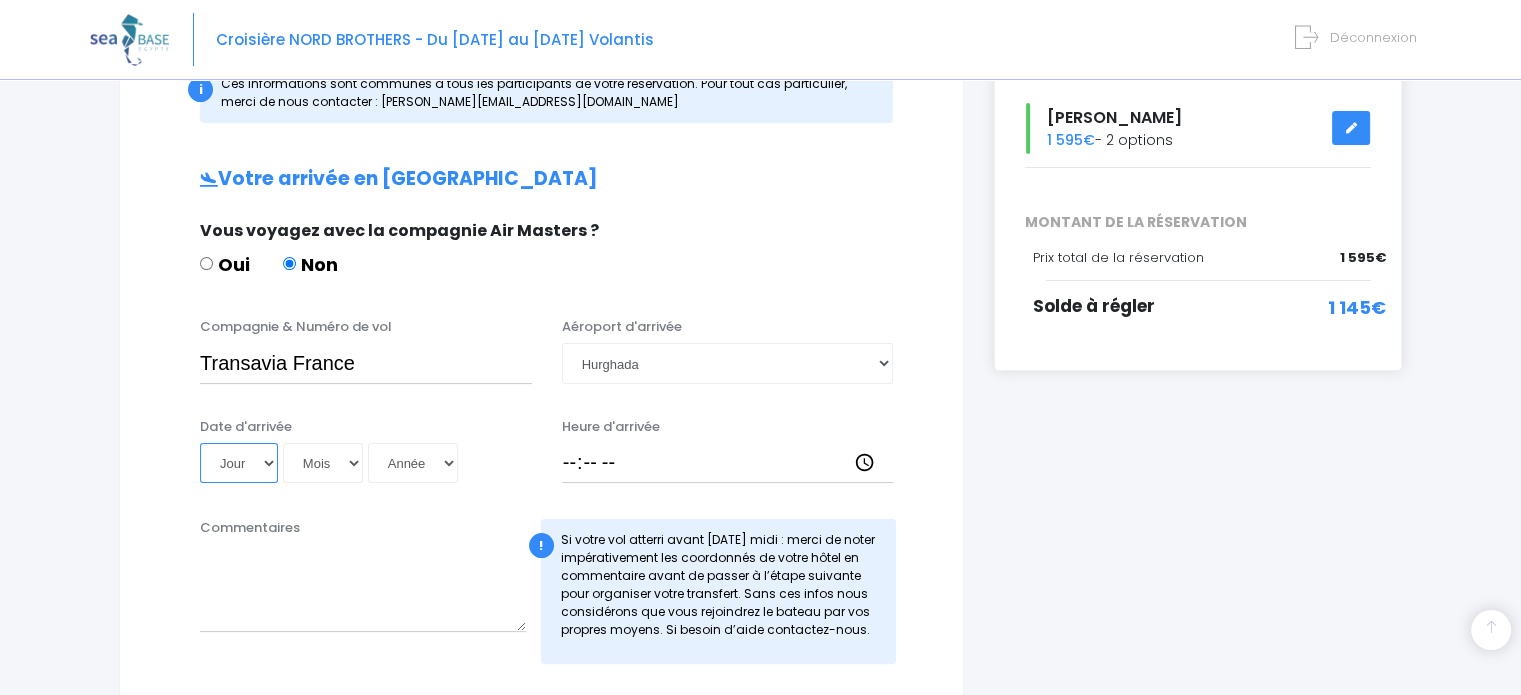 click on "Jour 01 02 03 04 05 06 07 08 09 10 11 12 13 14 15 16 17 18 19 20 21 22 23 24 25 26 27 28 29 30 31" at bounding box center (239, 463) 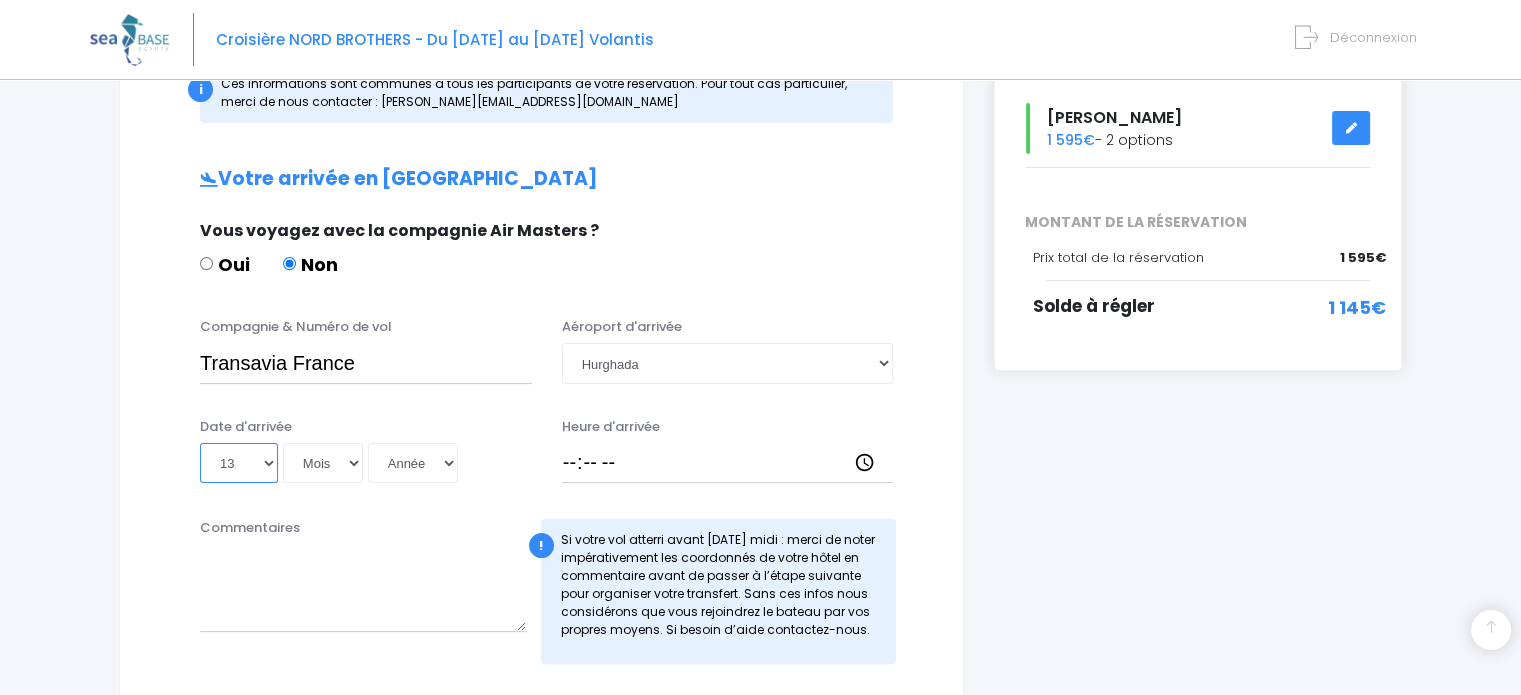 click on "Jour 01 02 03 04 05 06 07 08 09 10 11 12 13 14 15 16 17 18 19 20 21 22 23 24 25 26 27 28 29 30 31" at bounding box center (239, 463) 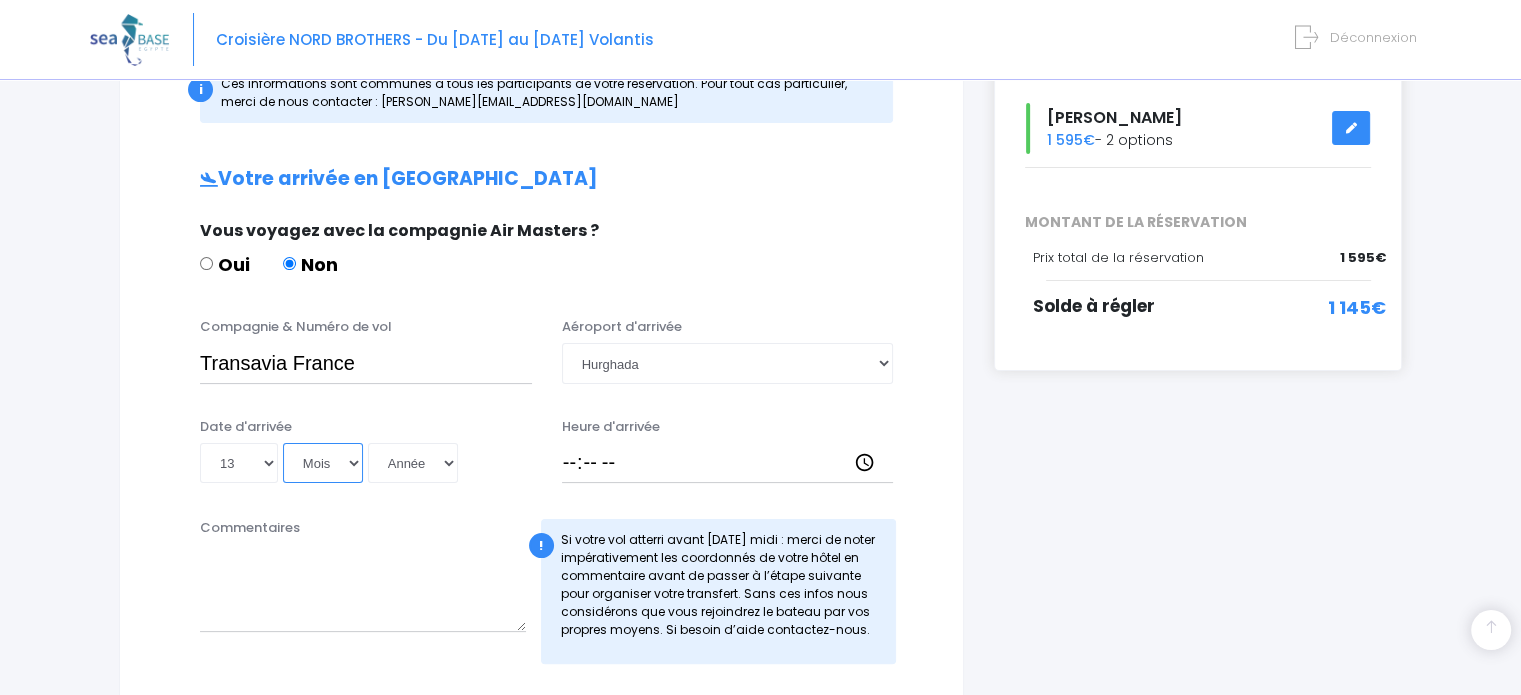 click on "Mois 01 02 03 04 05 06 07 08 09 10 11 12" at bounding box center [323, 463] 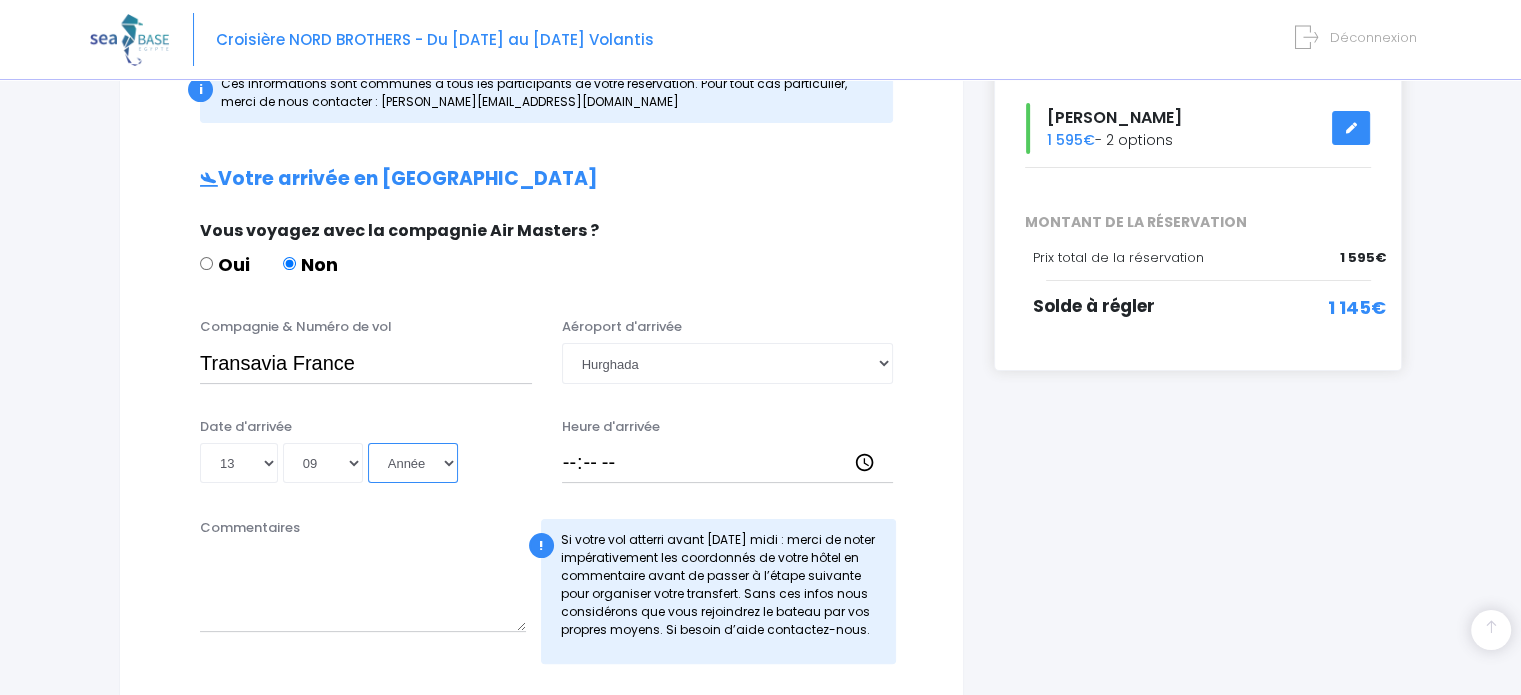 click on "Année 2045 2044 2043 2042 2041 2040 2039 2038 2037 2036 2035 2034 2033 2032 2031 2030 2029 2028 2027 2026 2025 2024 2023 2022 2021 2020 2019 2018 2017 2016 2015 2014 2013 2012 2011 2010 2009 2008 2007 2006 2005 2004 2003 2002 2001 2000 1999 1998 1997 1996 1995 1994 1993 1992 1991 1990 1989 1988 1987 1986 1985 1984 1983 1982 1981 1980 1979 1978 1977 1976 1975 1974 1973 1972 1971 1970 1969 1968 1967 1966 1965 1964 1963 1962 1961 1960 1959 1958 1957 1956 1955 1954 1953 1952 1951 1950 1949 1948 1947 1946 1945 1944 1943 1942 1941 1940 1939 1938 1937 1936 1935 1934 1933 1932 1931 1930 1929 1928 1927 1926 1925 1924 1923 1922 1921 1920 1919 1918 1917 1916 1915 1914 1913 1912 1911 1910 1909 1908 1907 1906 1905 1904 1903 1902 1901 1900" at bounding box center (413, 463) 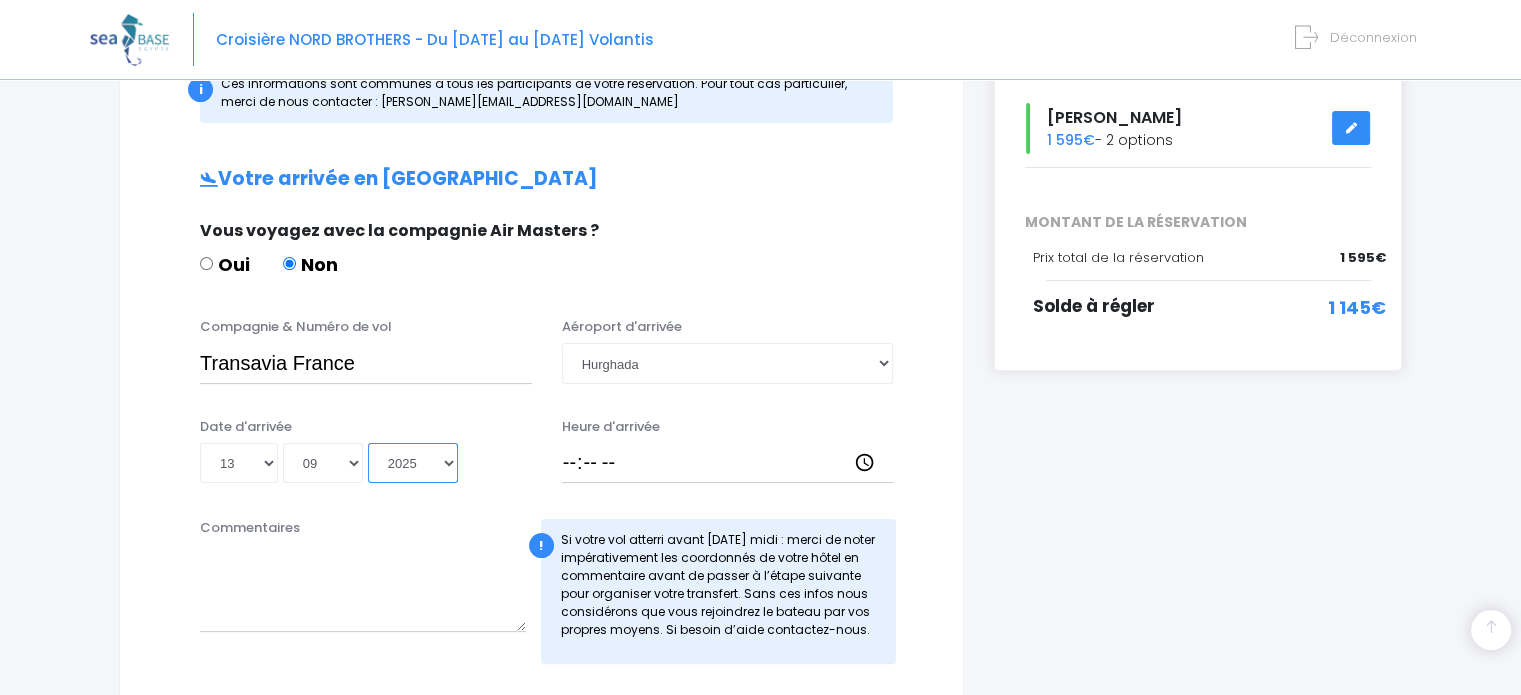click on "Année 2045 2044 2043 2042 2041 2040 2039 2038 2037 2036 2035 2034 2033 2032 2031 2030 2029 2028 2027 2026 2025 2024 2023 2022 2021 2020 2019 2018 2017 2016 2015 2014 2013 2012 2011 2010 2009 2008 2007 2006 2005 2004 2003 2002 2001 2000 1999 1998 1997 1996 1995 1994 1993 1992 1991 1990 1989 1988 1987 1986 1985 1984 1983 1982 1981 1980 1979 1978 1977 1976 1975 1974 1973 1972 1971 1970 1969 1968 1967 1966 1965 1964 1963 1962 1961 1960 1959 1958 1957 1956 1955 1954 1953 1952 1951 1950 1949 1948 1947 1946 1945 1944 1943 1942 1941 1940 1939 1938 1937 1936 1935 1934 1933 1932 1931 1930 1929 1928 1927 1926 1925 1924 1923 1922 1921 1920 1919 1918 1917 1916 1915 1914 1913 1912 1911 1910 1909 1908 1907 1906 1905 1904 1903 1902 1901 1900" at bounding box center (413, 463) 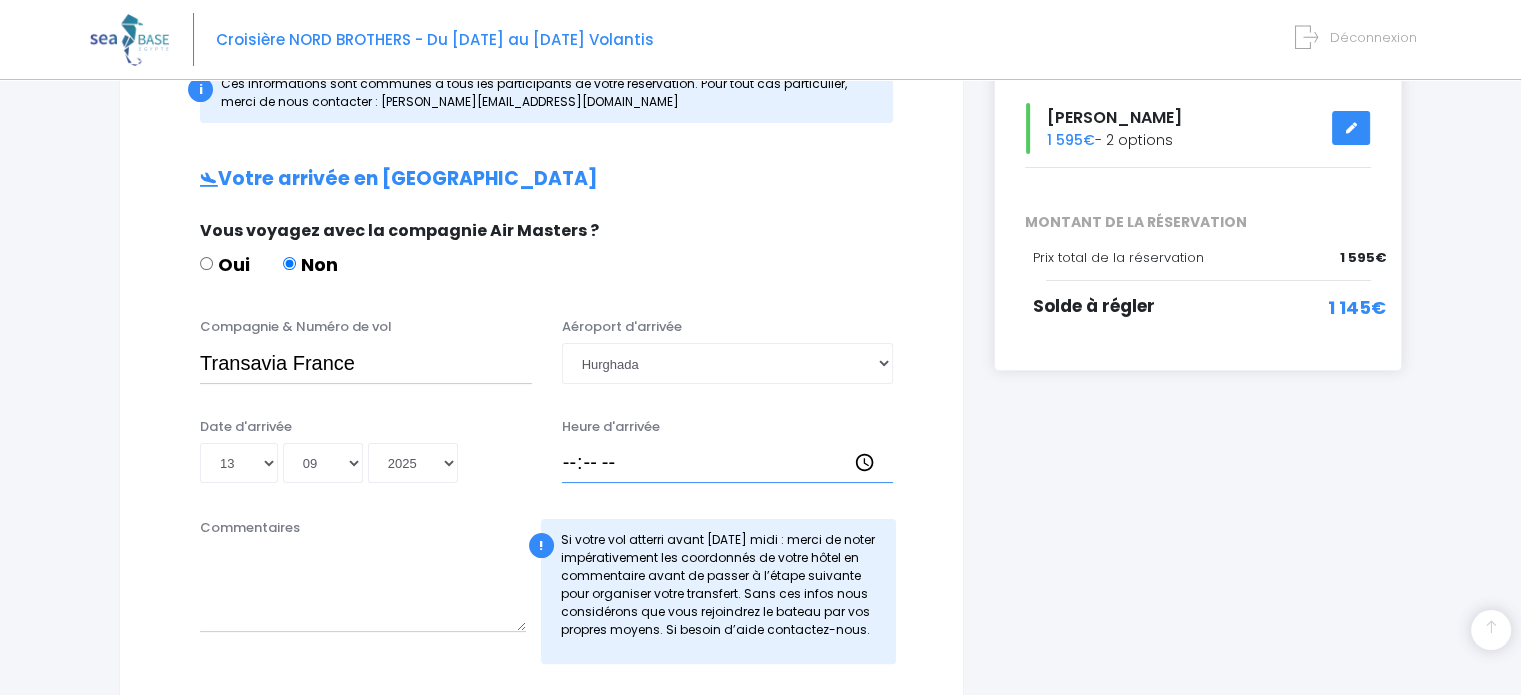 click on "Heure d'arrivée" at bounding box center [728, 463] 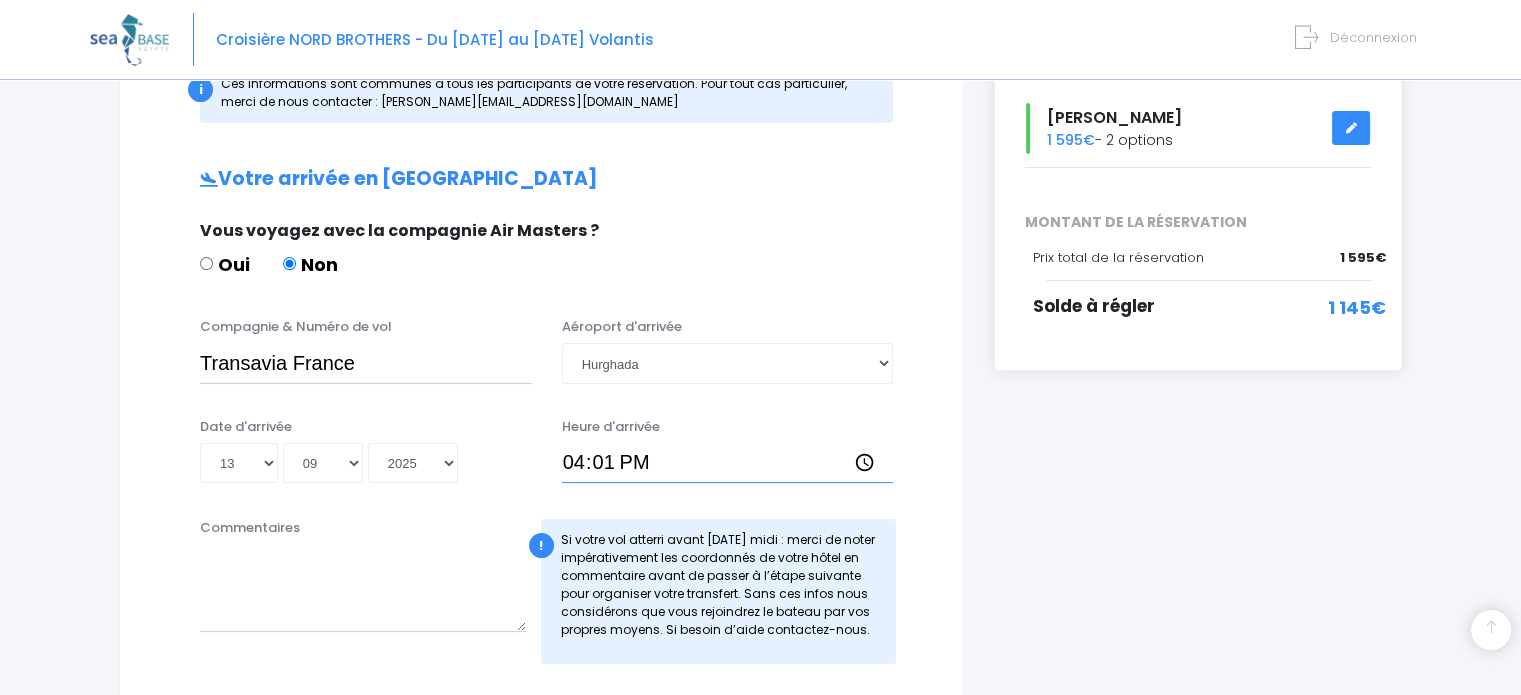 type on "16:15" 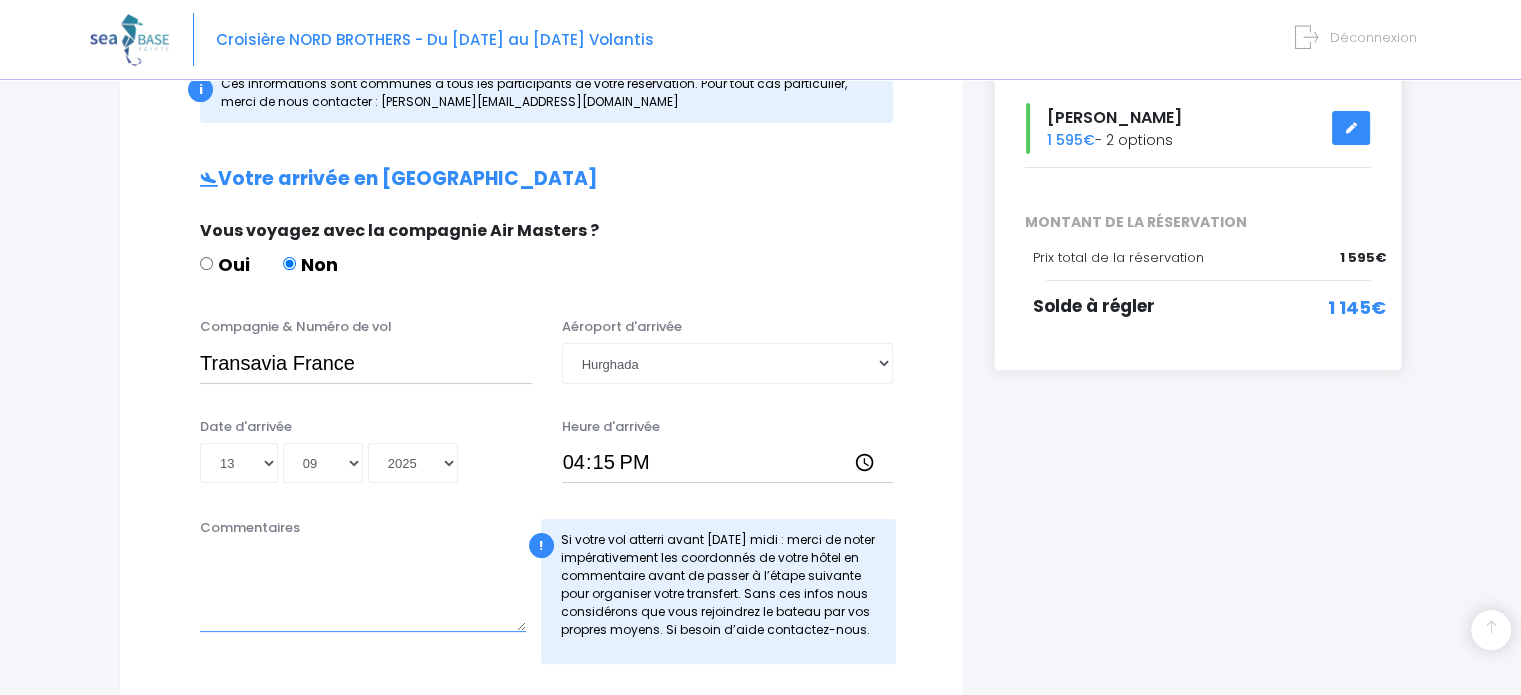 click on "Commentaires" at bounding box center (363, 588) 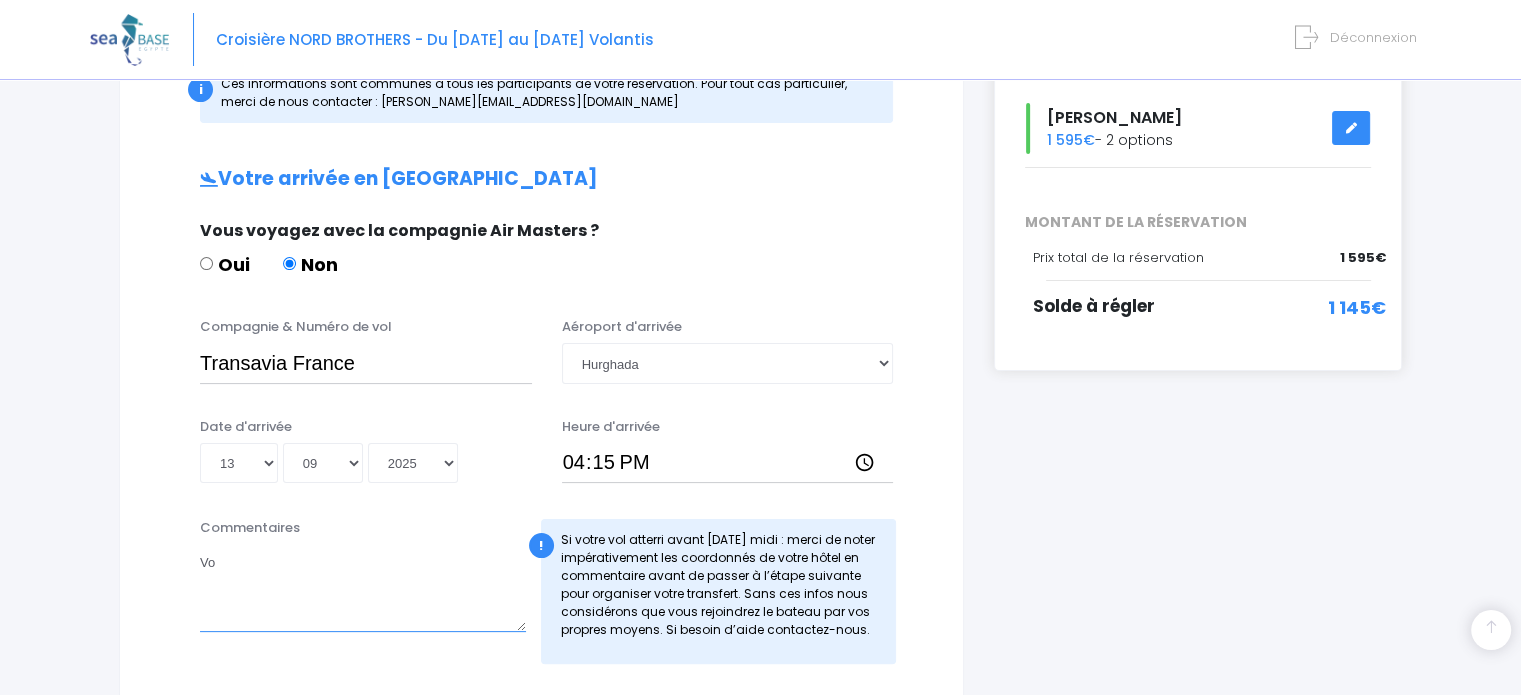 type on "V" 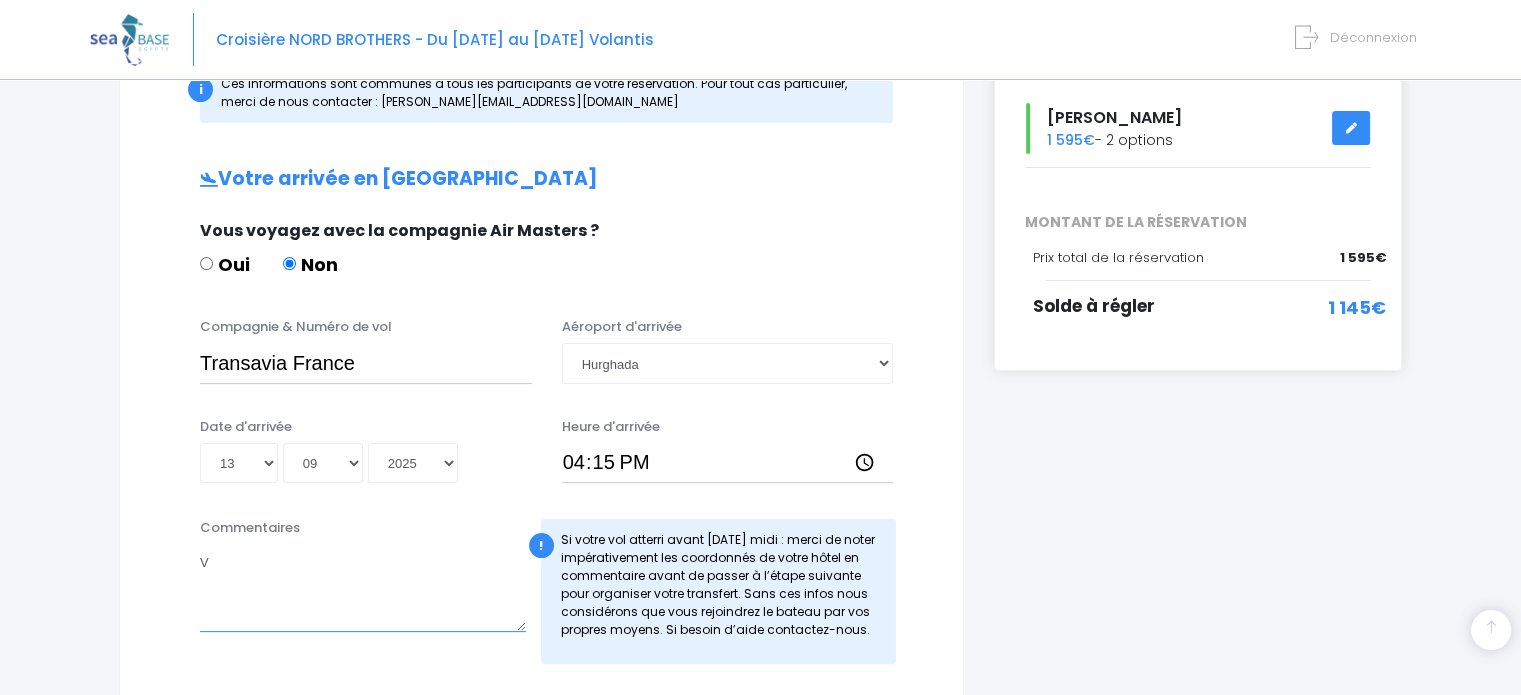 type 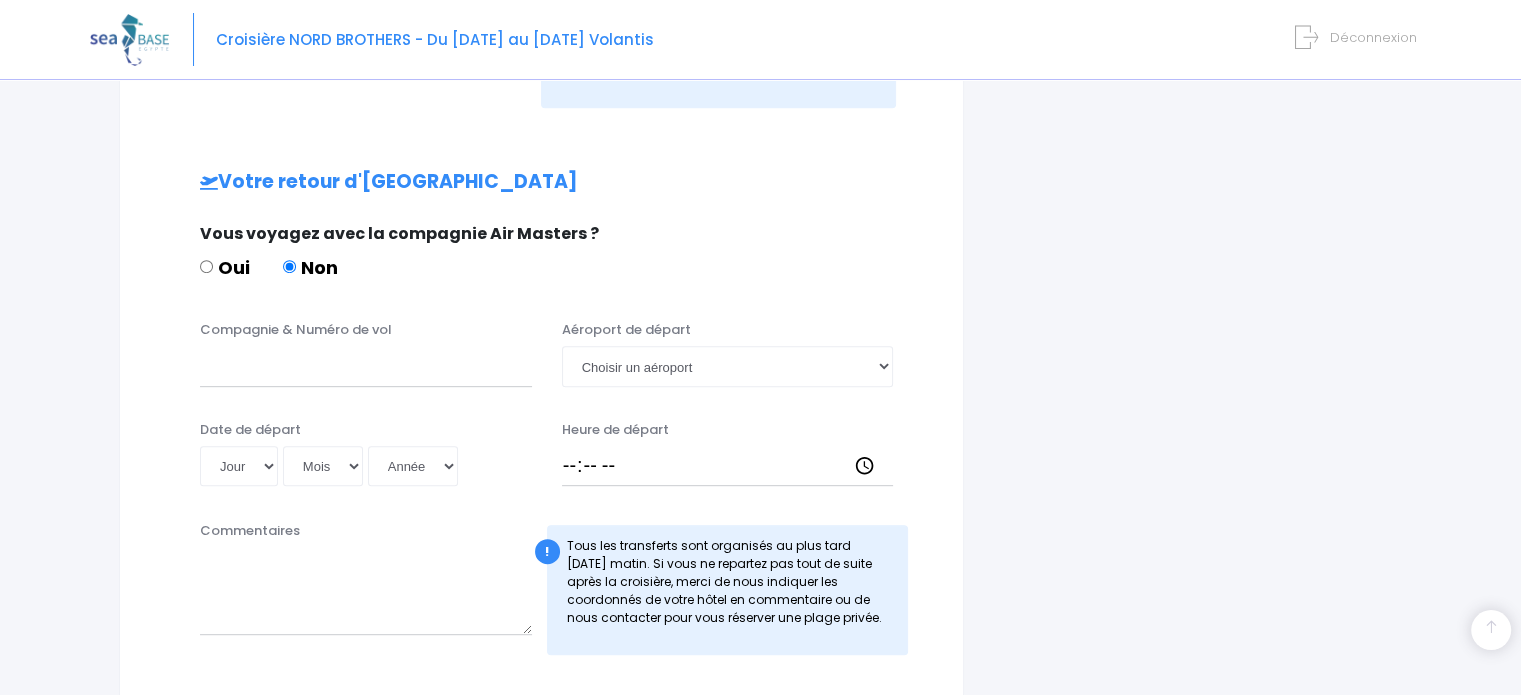 scroll, scrollTop: 894, scrollLeft: 0, axis: vertical 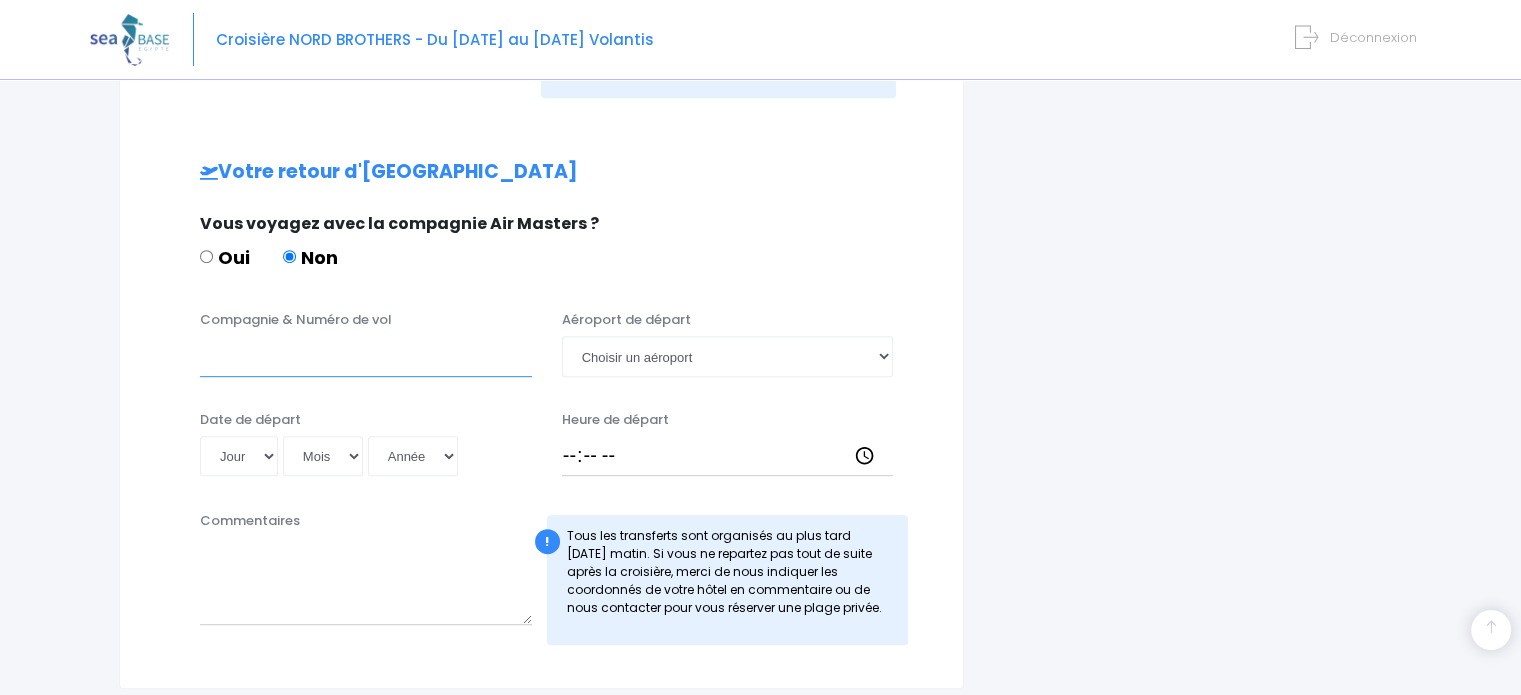 click on "Compagnie & Numéro de vol" at bounding box center (366, 356) 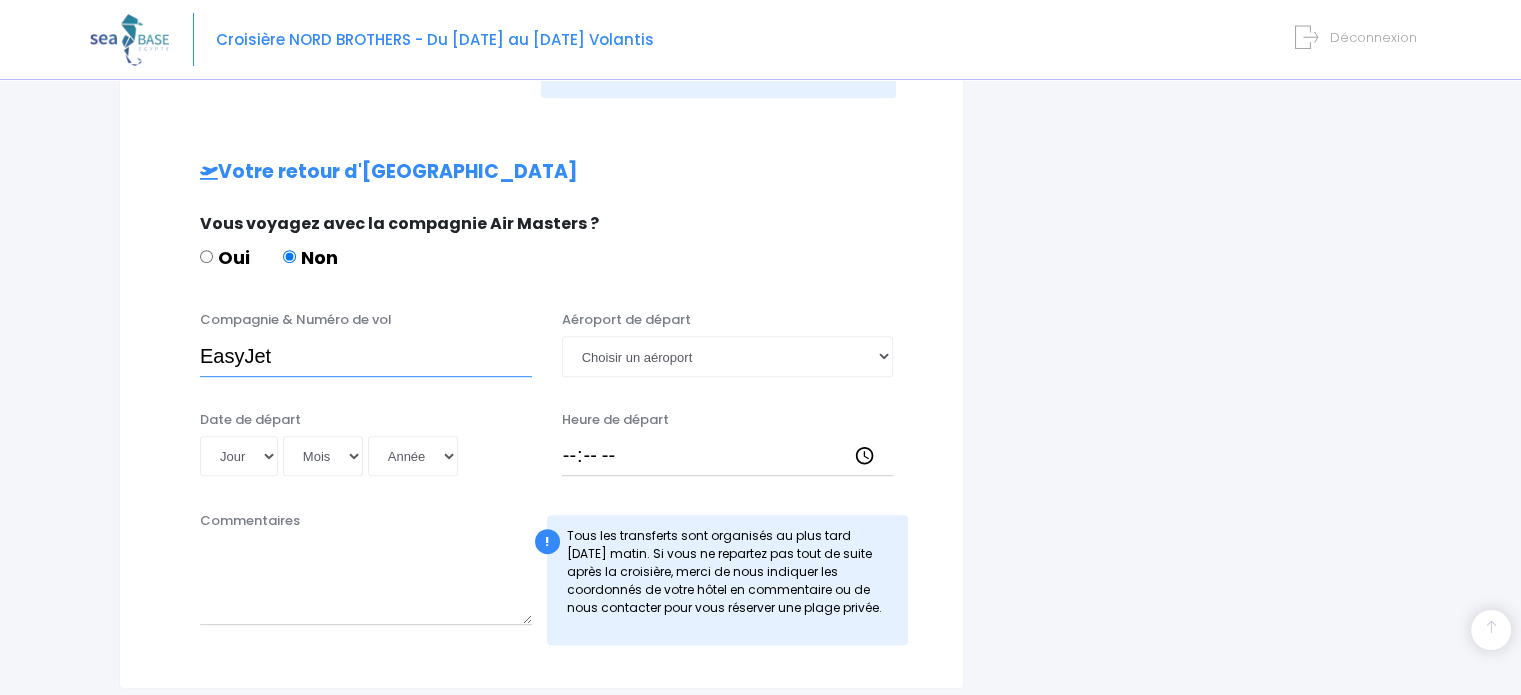 type on "EasyJet" 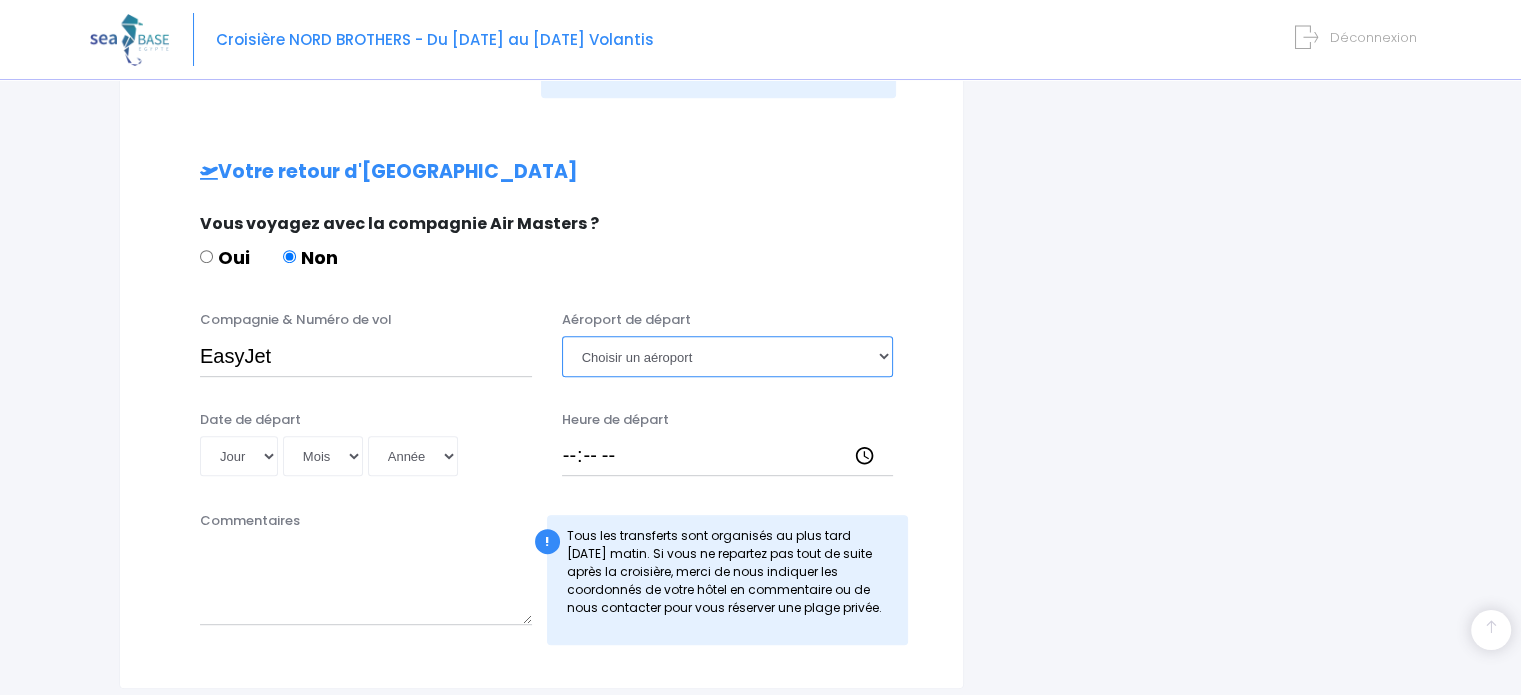 click on "Choisir un aéroport
Hurghada
Marsa Alam" at bounding box center (728, 356) 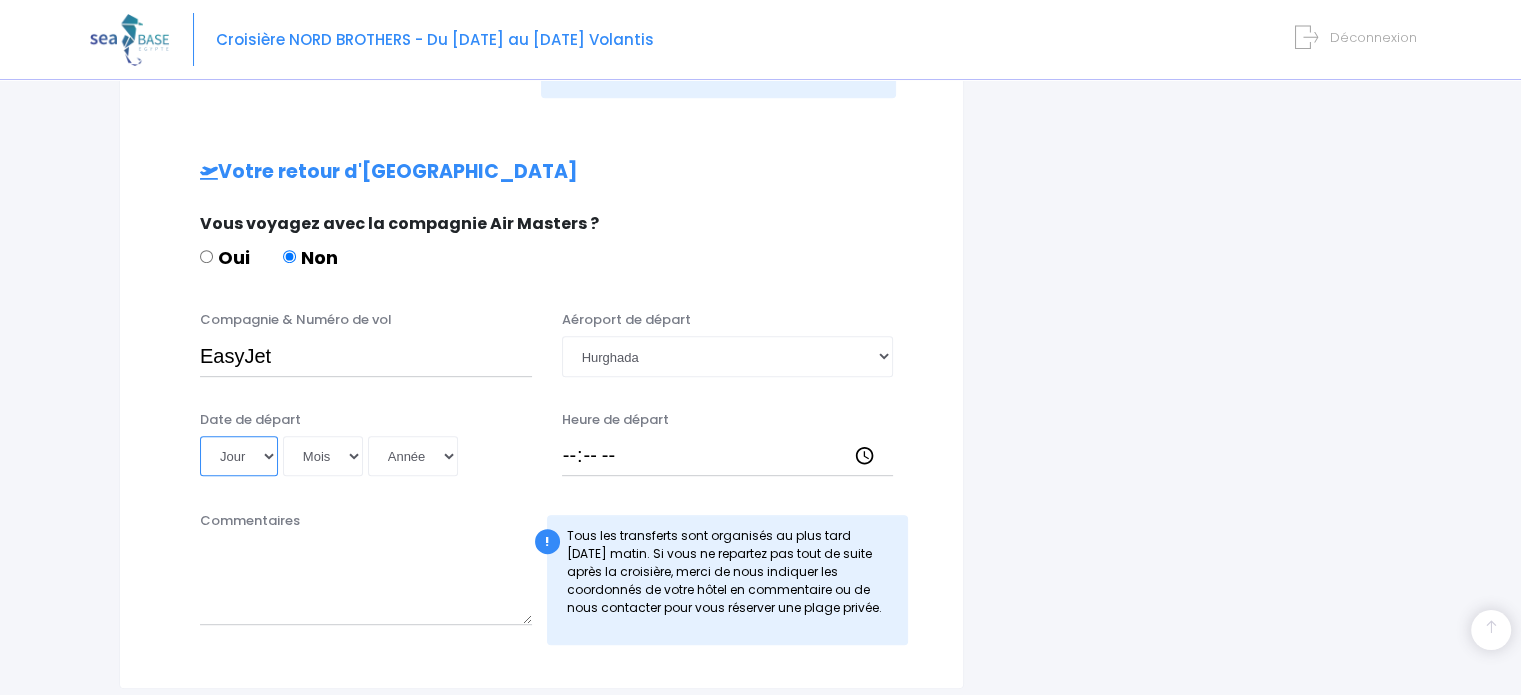 click on "Jour 01 02 03 04 05 06 07 08 09 10 11 12 13 14 15 16 17 18 19 20 21 22 23 24 25 26 27 28 29 30 31" at bounding box center (239, 456) 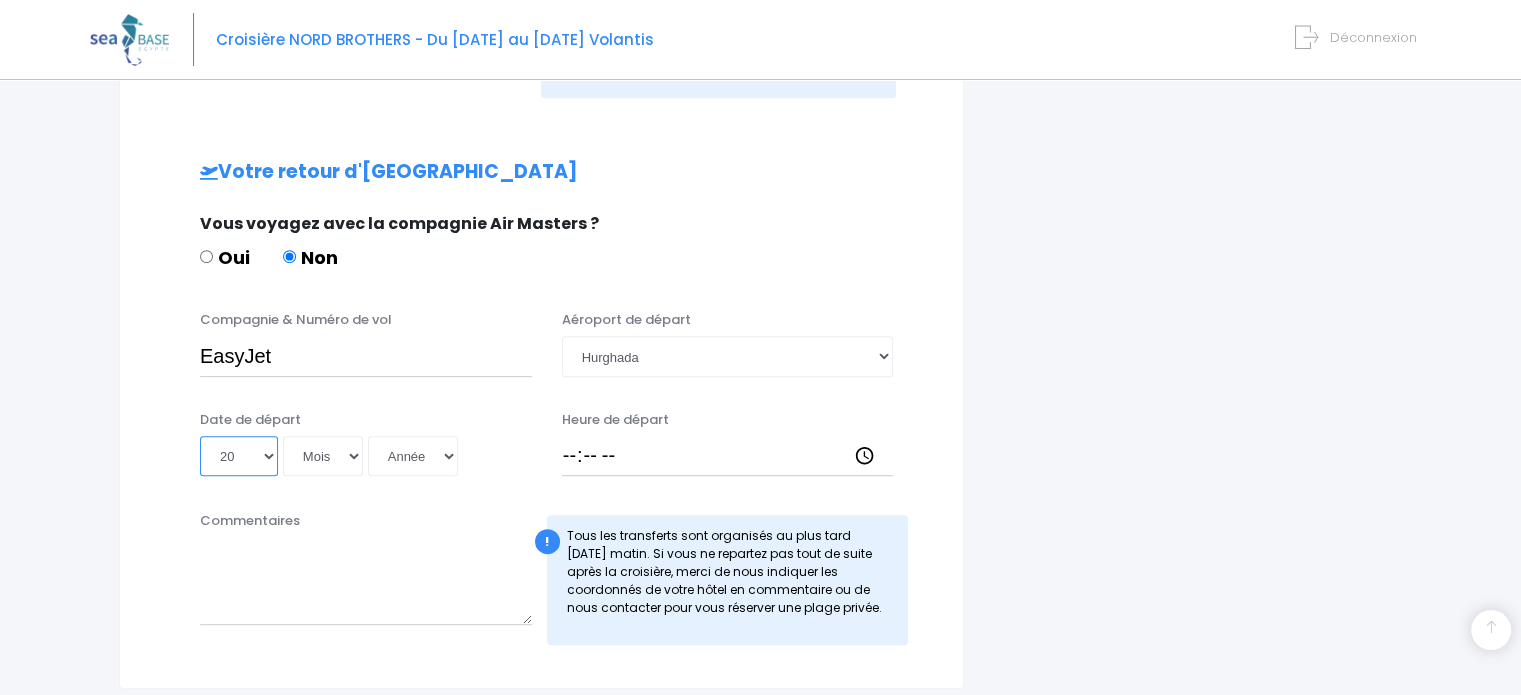 click on "Jour 01 02 03 04 05 06 07 08 09 10 11 12 13 14 15 16 17 18 19 20 21 22 23 24 25 26 27 28 29 30 31" at bounding box center (239, 456) 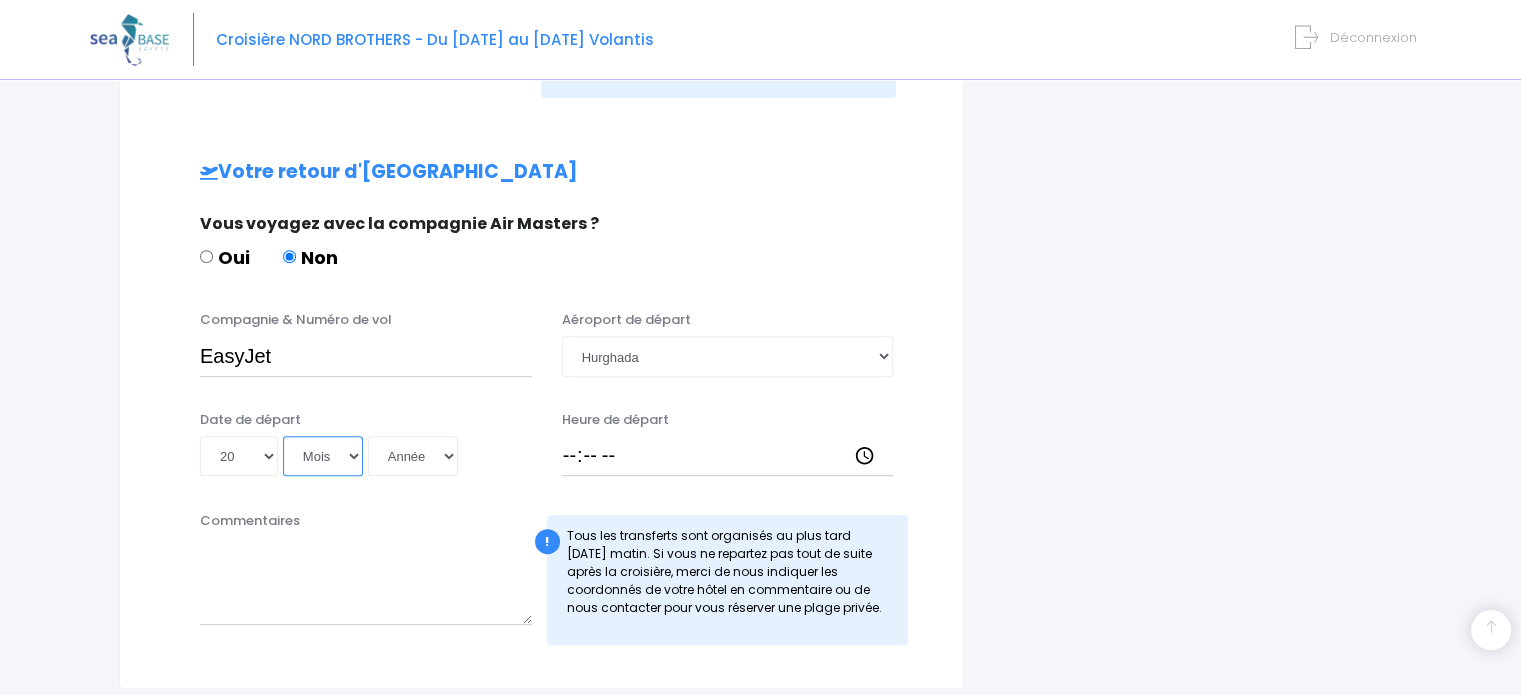 click on "Mois 01 02 03 04 05 06 07 08 09 10 11 12" at bounding box center [323, 456] 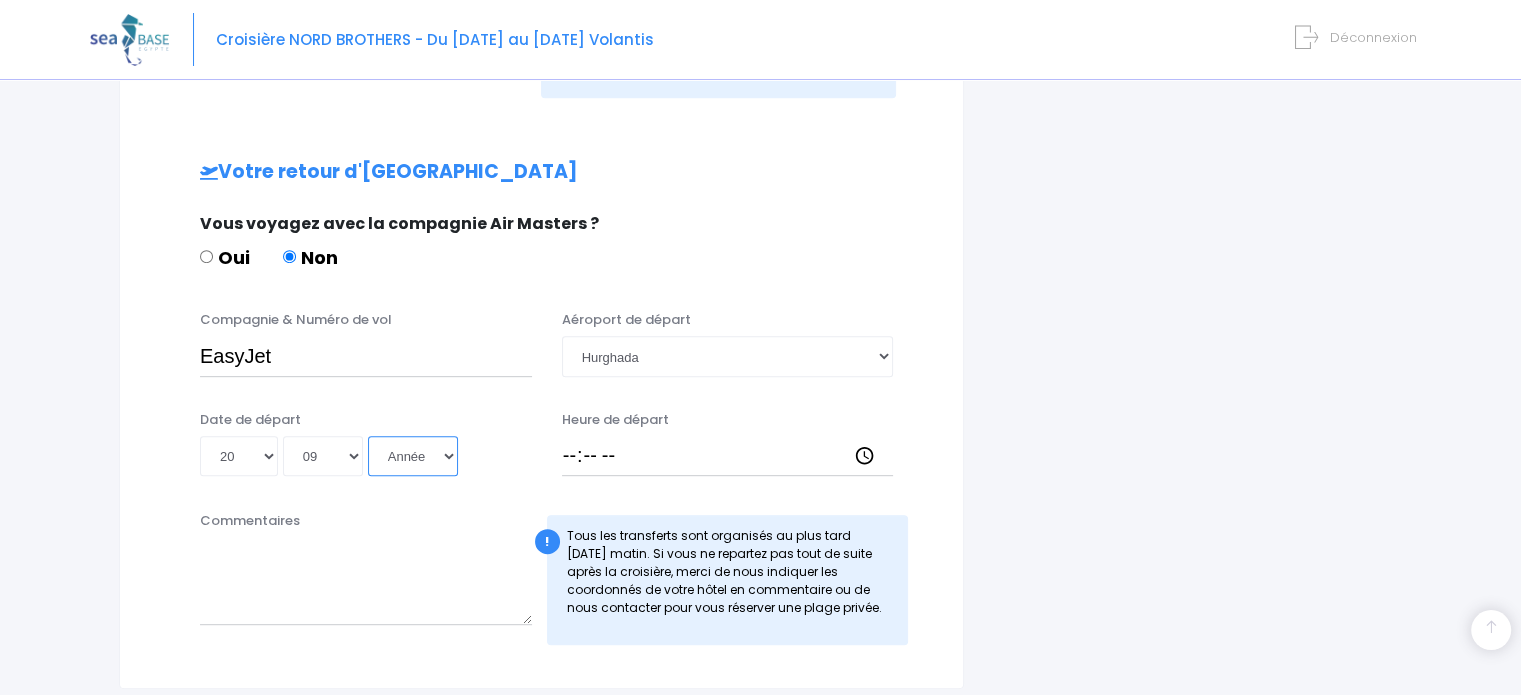 click on "Année 2045 2044 2043 2042 2041 2040 2039 2038 2037 2036 2035 2034 2033 2032 2031 2030 2029 2028 2027 2026 2025 2024 2023 2022 2021 2020 2019 2018 2017 2016 2015 2014 2013 2012 2011 2010 2009 2008 2007 2006 2005 2004 2003 2002 2001 2000 1999 1998 1997 1996 1995 1994 1993 1992 1991 1990 1989 1988 1987 1986 1985 1984 1983 1982 1981 1980 1979 1978 1977 1976 1975 1974 1973 1972 1971 1970 1969 1968 1967 1966 1965 1964 1963 1962 1961 1960 1959 1958 1957 1956 1955 1954 1953 1952 1951 1950 1949 1948 1947 1946 1945 1944 1943 1942 1941 1940 1939 1938 1937 1936 1935 1934 1933 1932 1931 1930 1929 1928 1927 1926 1925 1924 1923 1922 1921 1920 1919 1918 1917 1916 1915 1914 1913 1912 1911 1910 1909 1908 1907 1906 1905 1904 1903 1902 1901 1900" at bounding box center [413, 456] 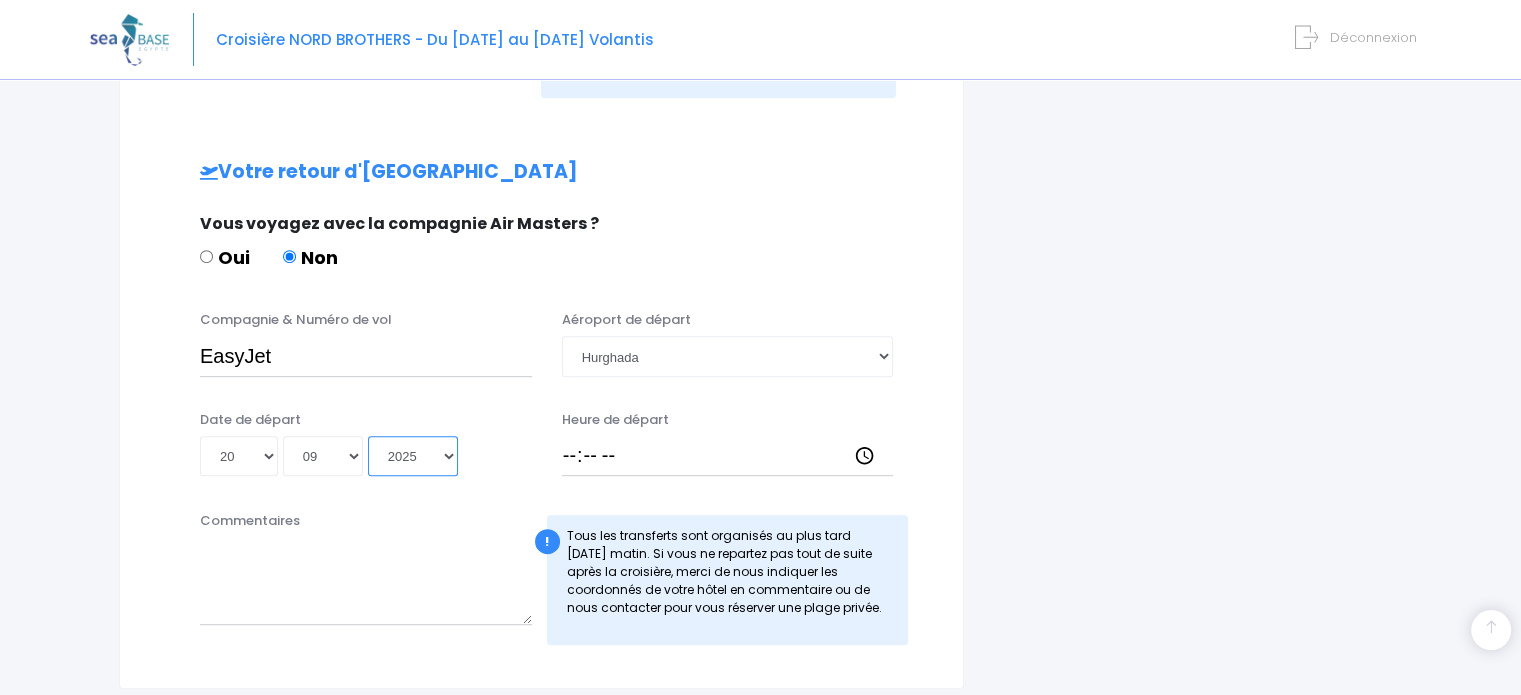 click on "Année 2045 2044 2043 2042 2041 2040 2039 2038 2037 2036 2035 2034 2033 2032 2031 2030 2029 2028 2027 2026 2025 2024 2023 2022 2021 2020 2019 2018 2017 2016 2015 2014 2013 2012 2011 2010 2009 2008 2007 2006 2005 2004 2003 2002 2001 2000 1999 1998 1997 1996 1995 1994 1993 1992 1991 1990 1989 1988 1987 1986 1985 1984 1983 1982 1981 1980 1979 1978 1977 1976 1975 1974 1973 1972 1971 1970 1969 1968 1967 1966 1965 1964 1963 1962 1961 1960 1959 1958 1957 1956 1955 1954 1953 1952 1951 1950 1949 1948 1947 1946 1945 1944 1943 1942 1941 1940 1939 1938 1937 1936 1935 1934 1933 1932 1931 1930 1929 1928 1927 1926 1925 1924 1923 1922 1921 1920 1919 1918 1917 1916 1915 1914 1913 1912 1911 1910 1909 1908 1907 1906 1905 1904 1903 1902 1901 1900" at bounding box center (413, 456) 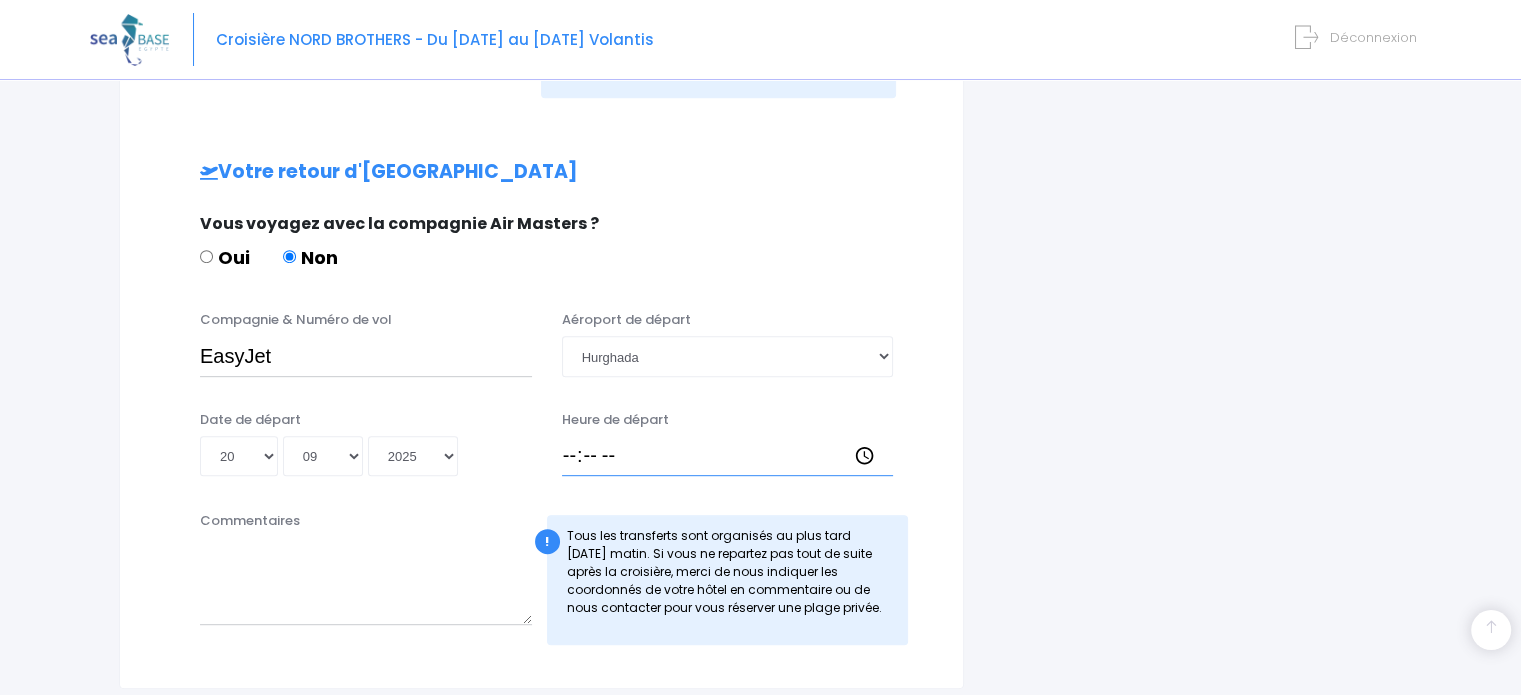 click on "Heure de départ" at bounding box center [728, 456] 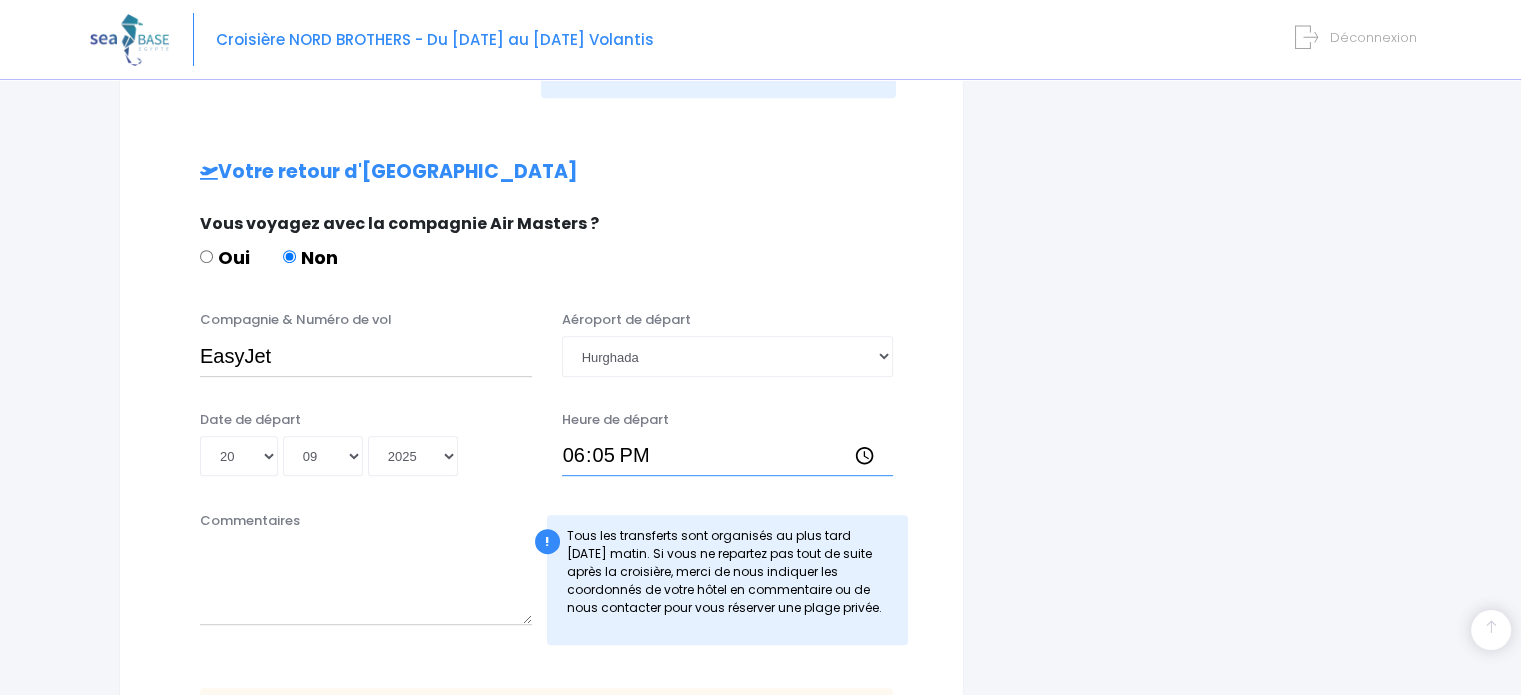 type on "18:50" 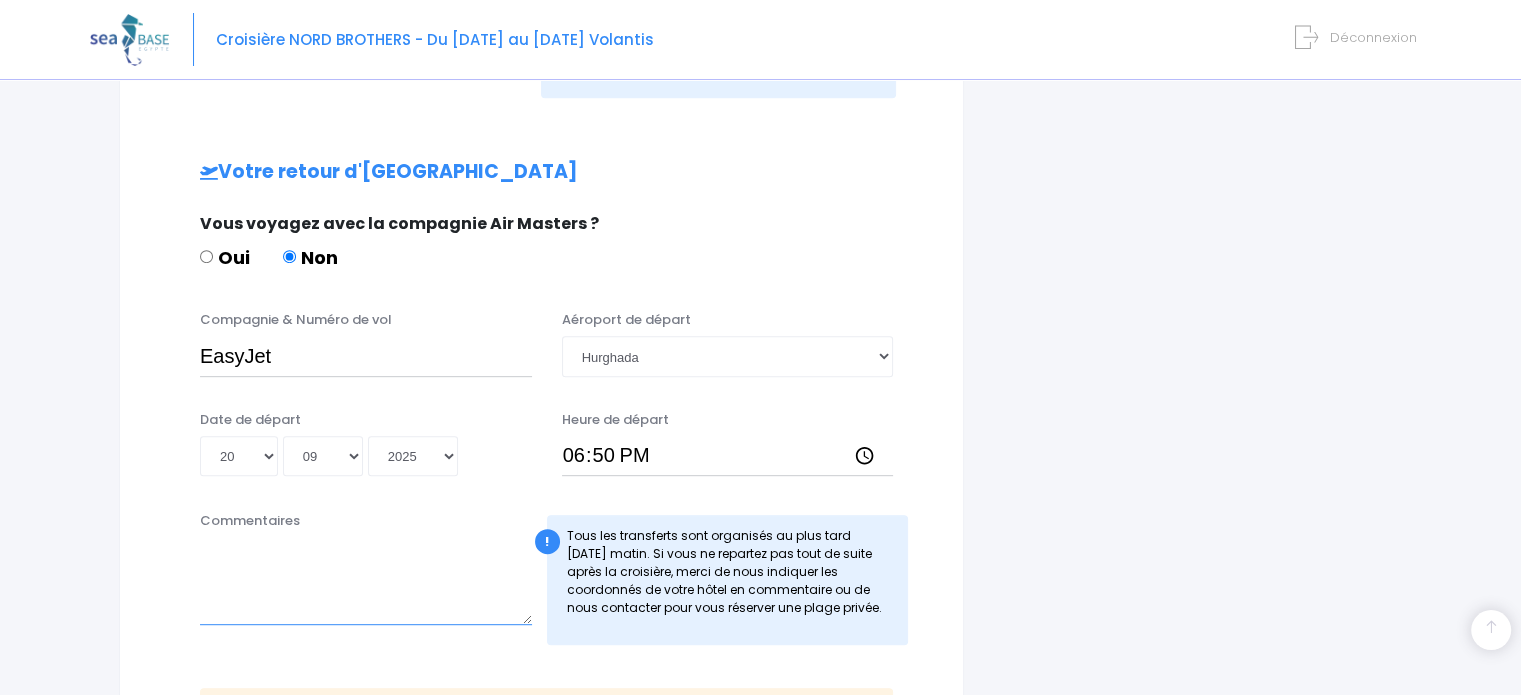 click on "Commentaires" at bounding box center [366, 581] 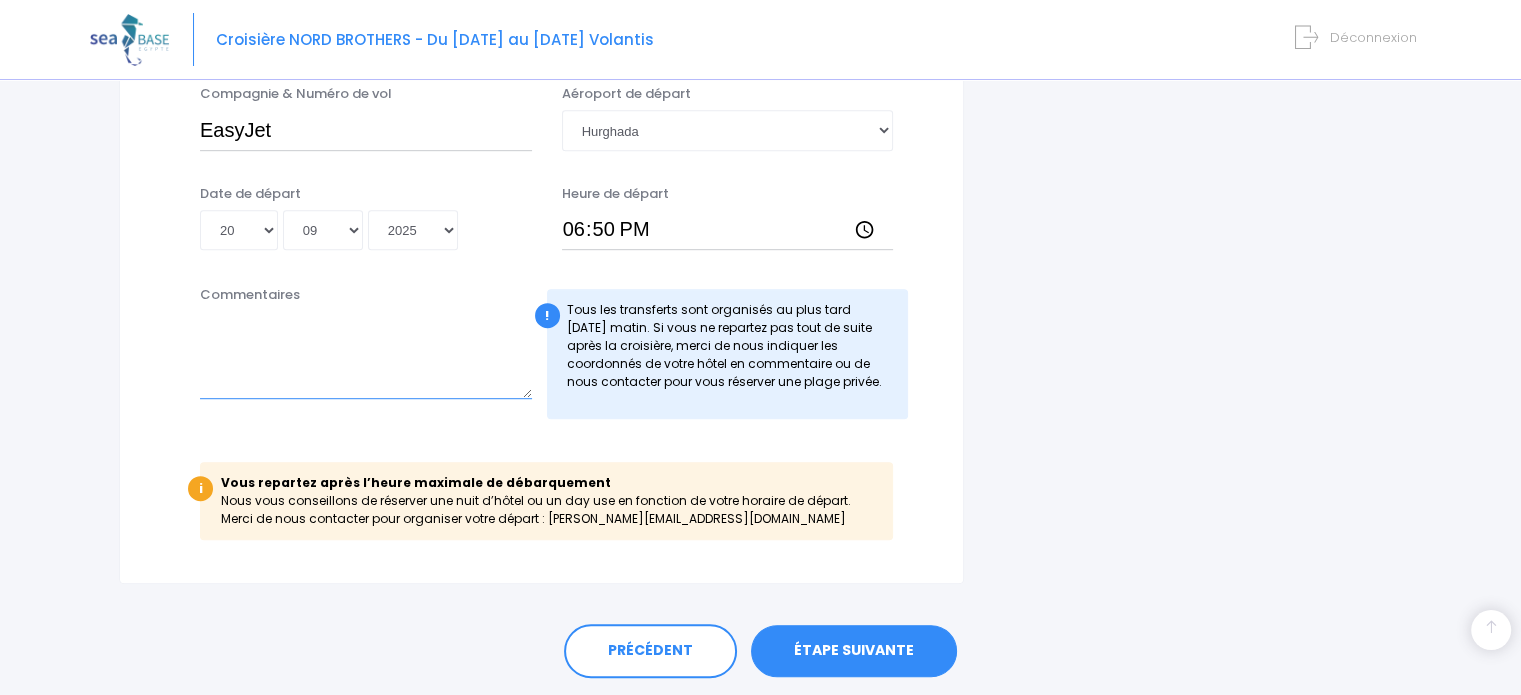 scroll, scrollTop: 1180, scrollLeft: 0, axis: vertical 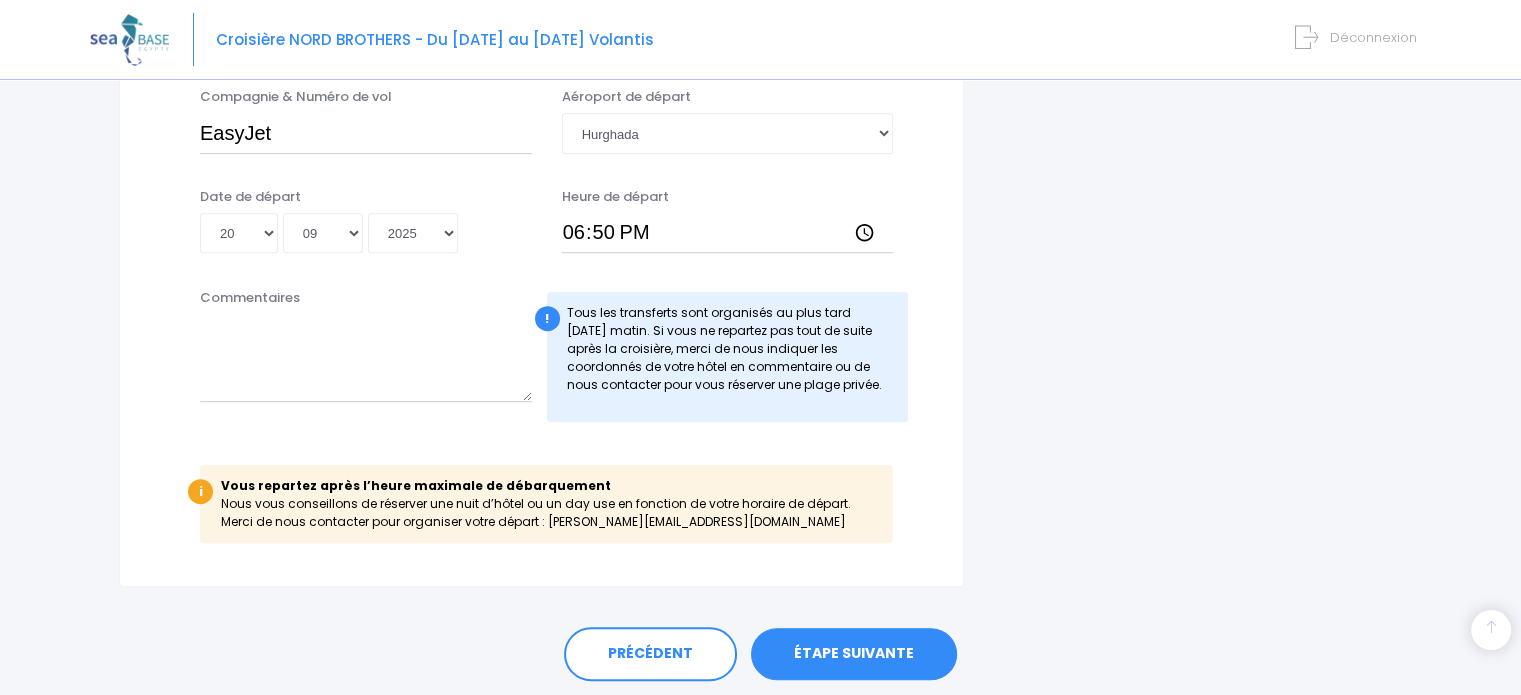 click on "ÉTAPE SUIVANTE" at bounding box center (854, 654) 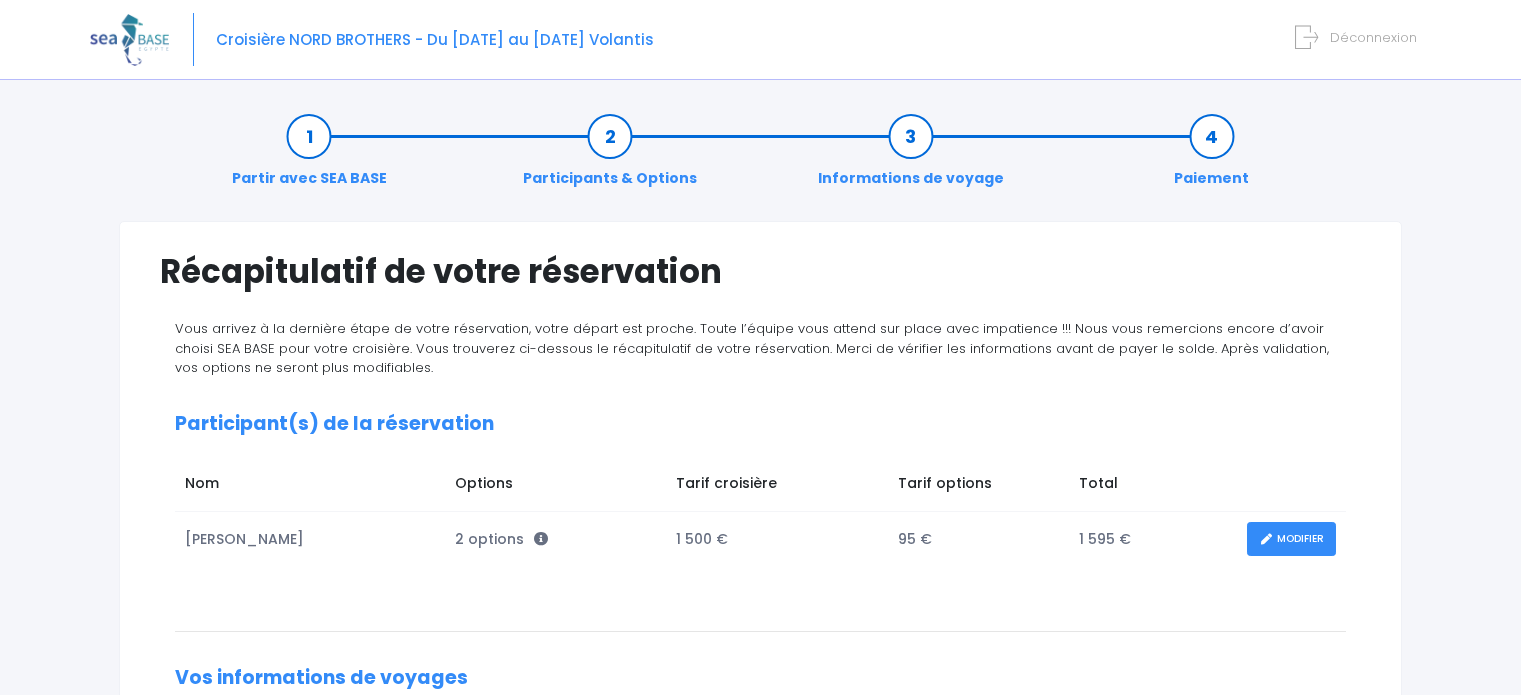 scroll, scrollTop: 0, scrollLeft: 0, axis: both 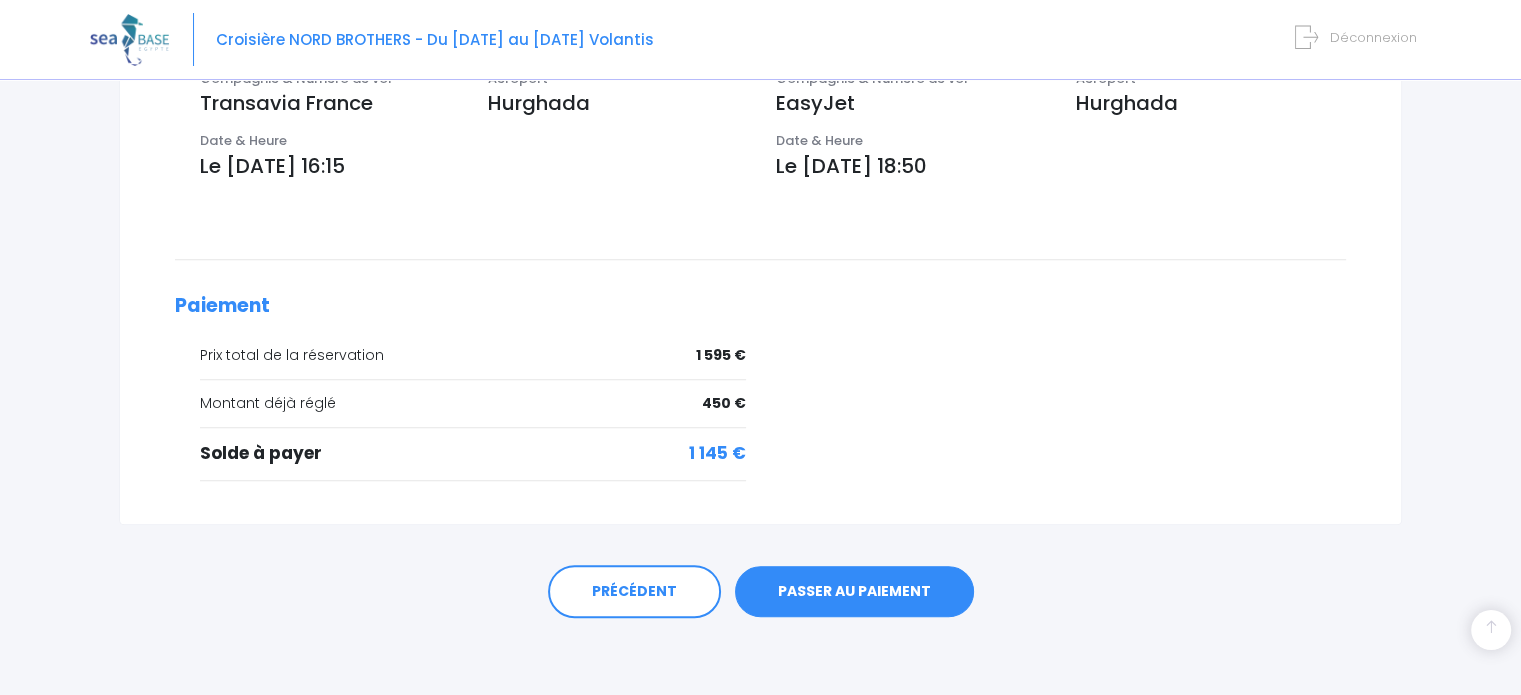 click on "PASSER AU PAIEMENT" at bounding box center [854, 592] 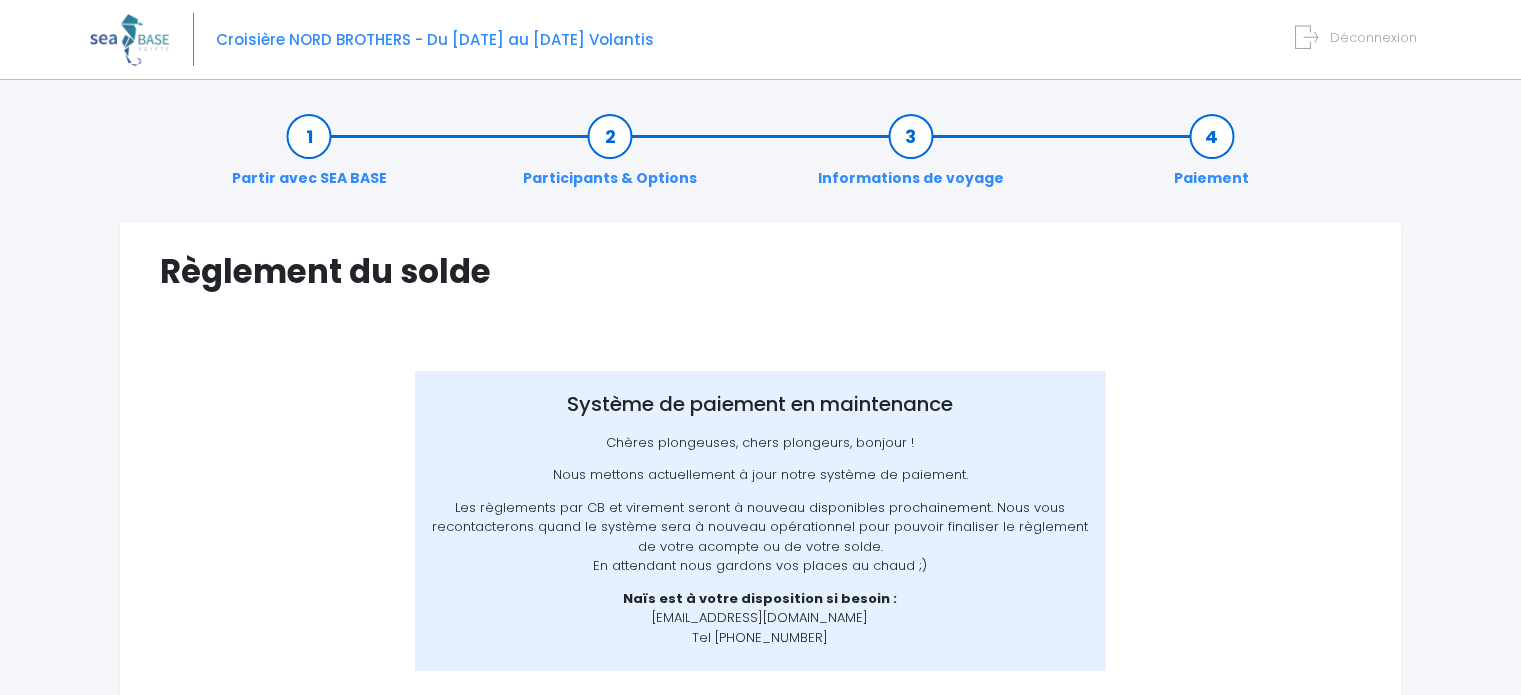 scroll, scrollTop: 0, scrollLeft: 0, axis: both 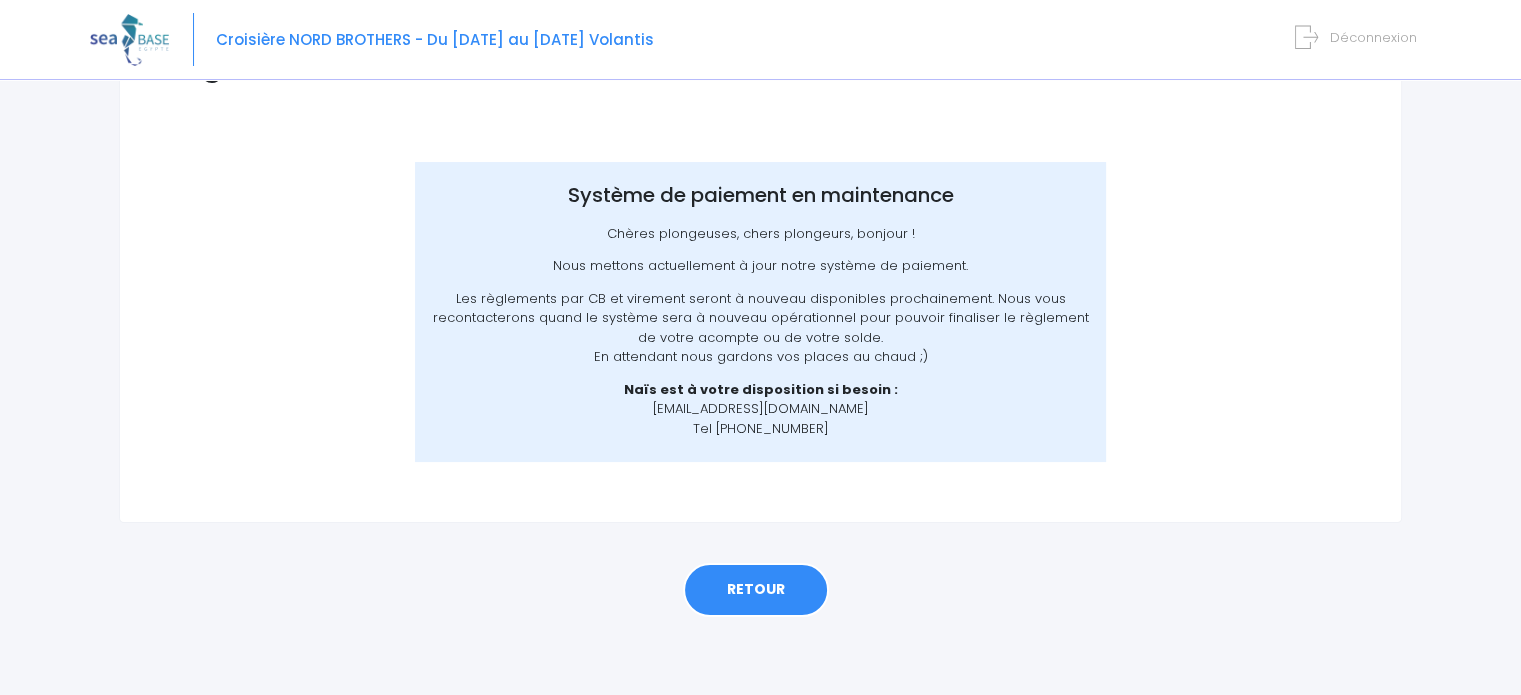 click on "RETOUR" at bounding box center [756, 590] 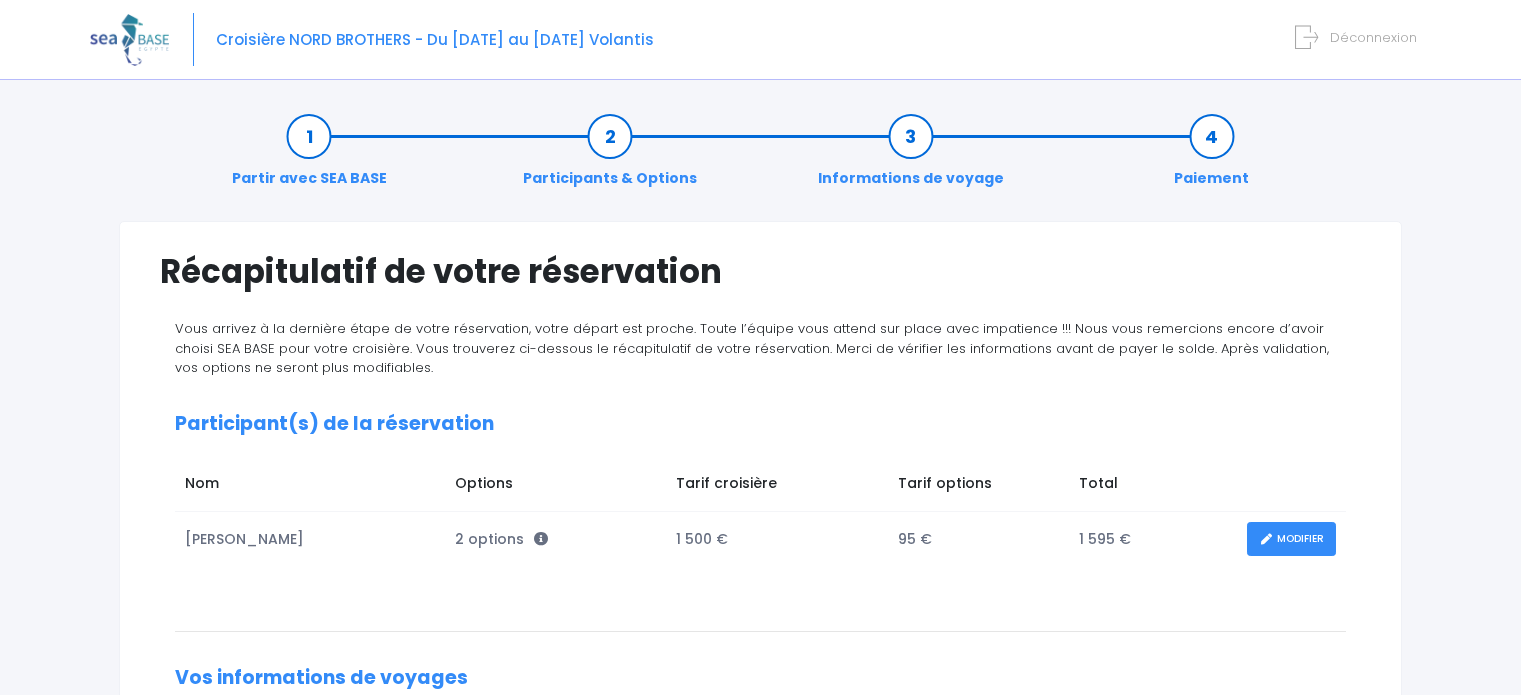 scroll, scrollTop: 0, scrollLeft: 0, axis: both 